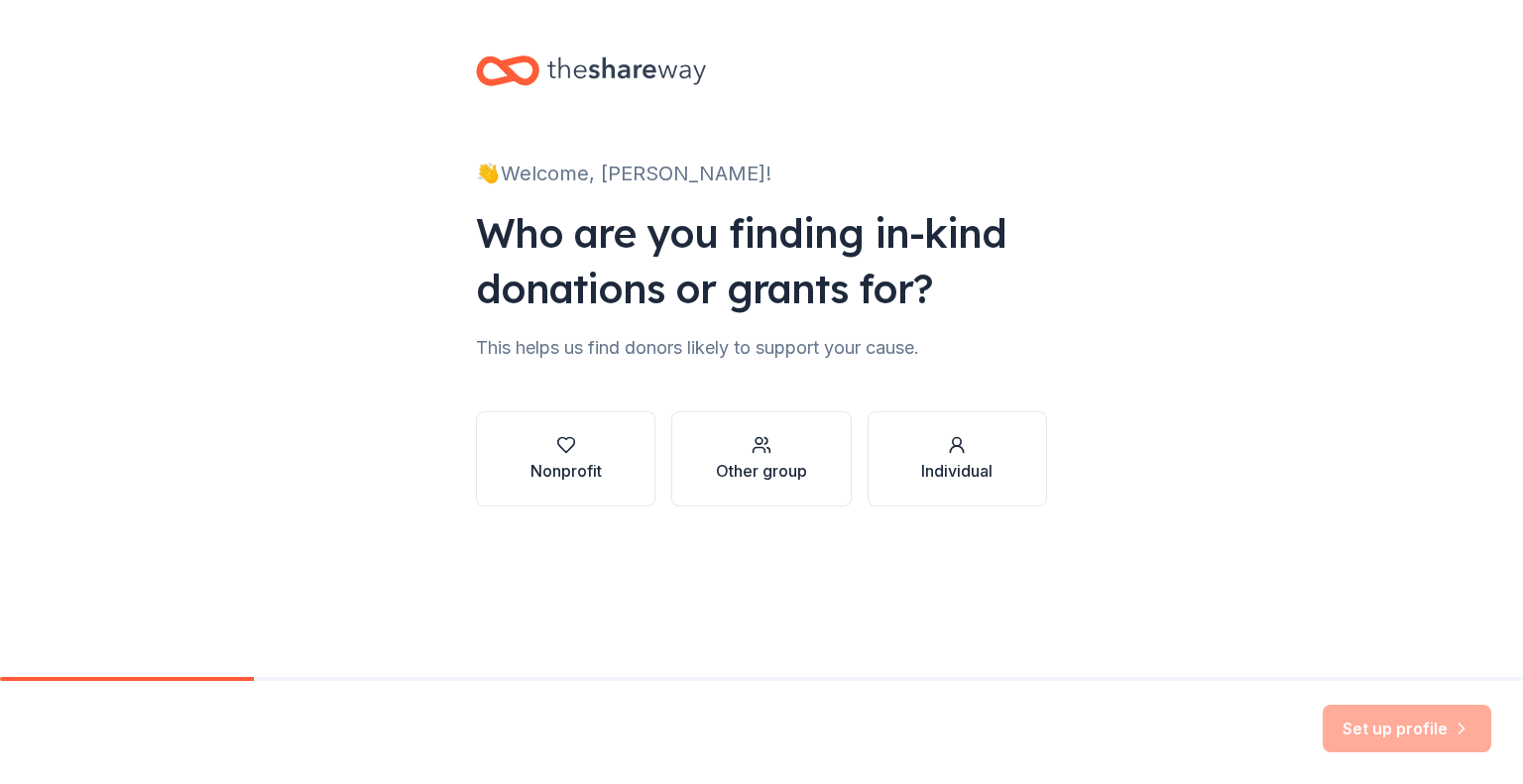 scroll, scrollTop: 0, scrollLeft: 0, axis: both 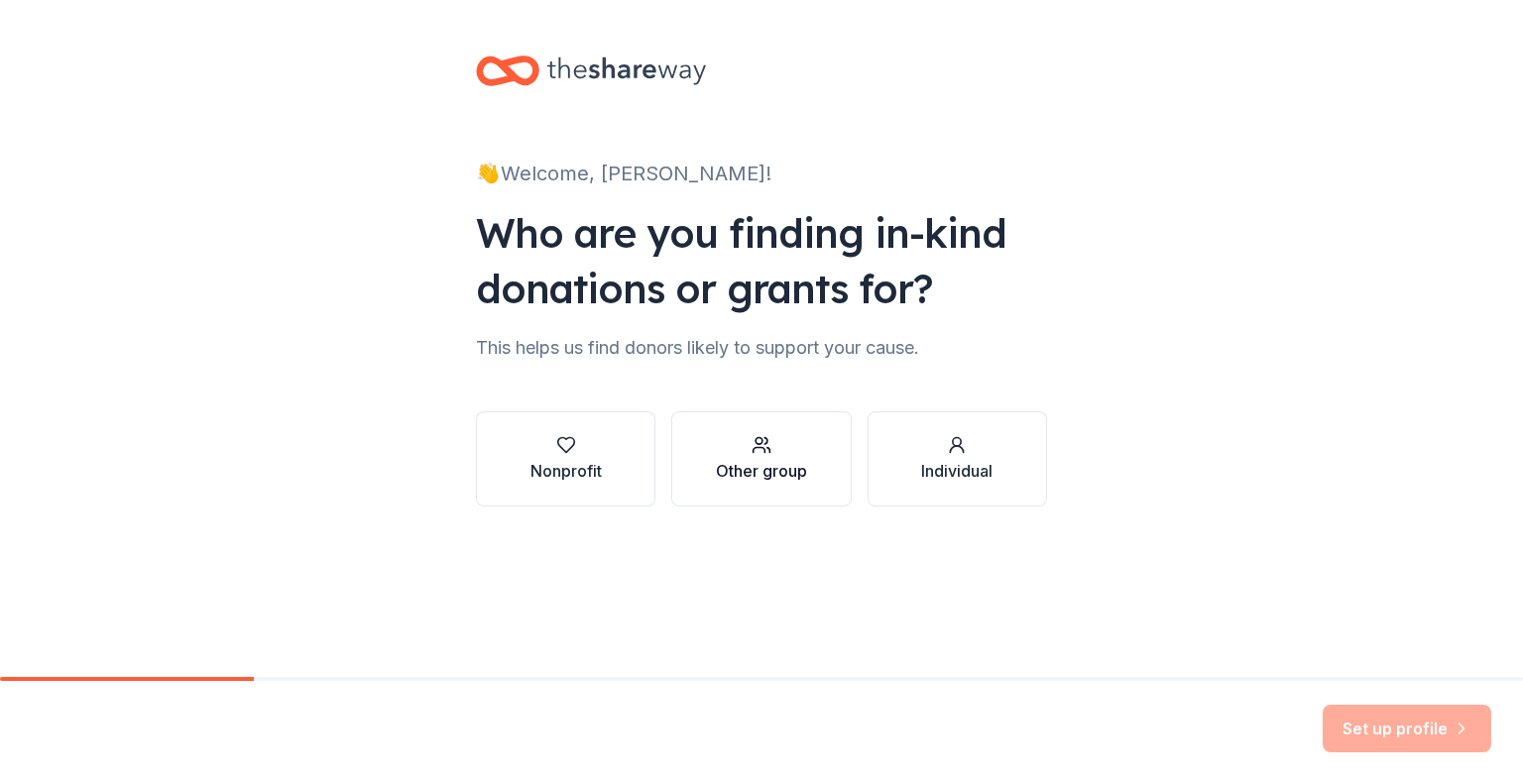 click on "Other group" at bounding box center (762, 471) 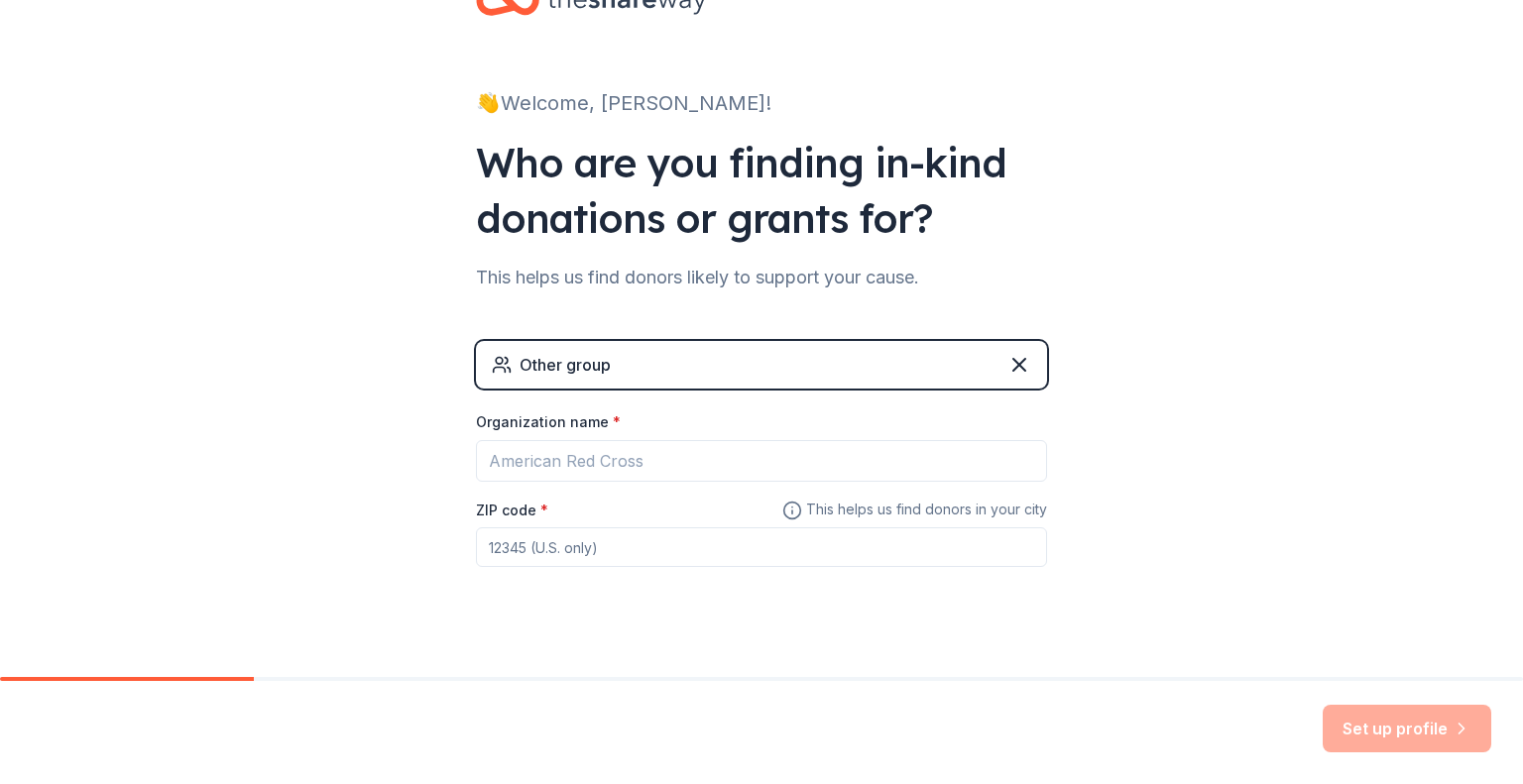scroll, scrollTop: 71, scrollLeft: 0, axis: vertical 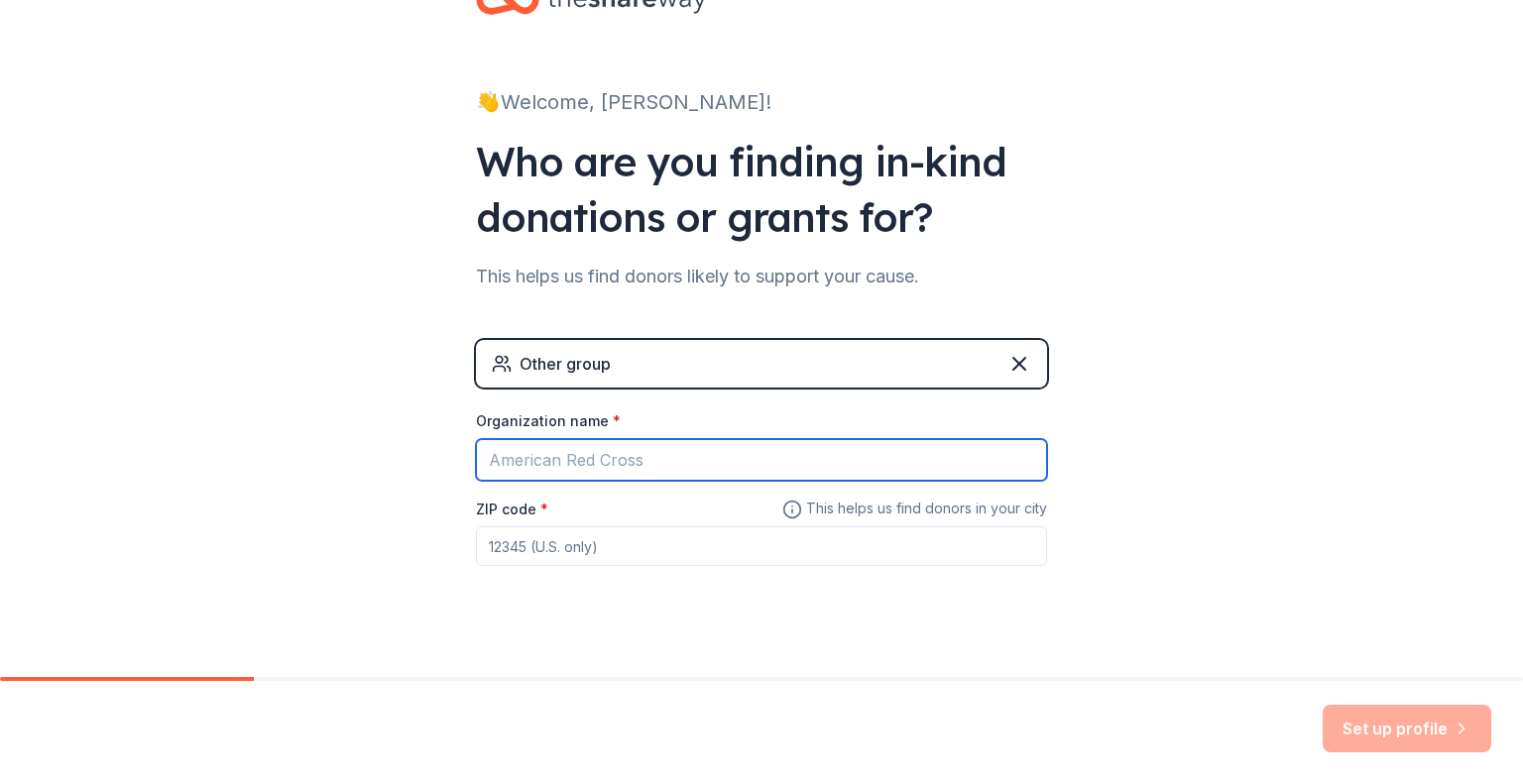 click on "Organization name *" at bounding box center (762, 460) 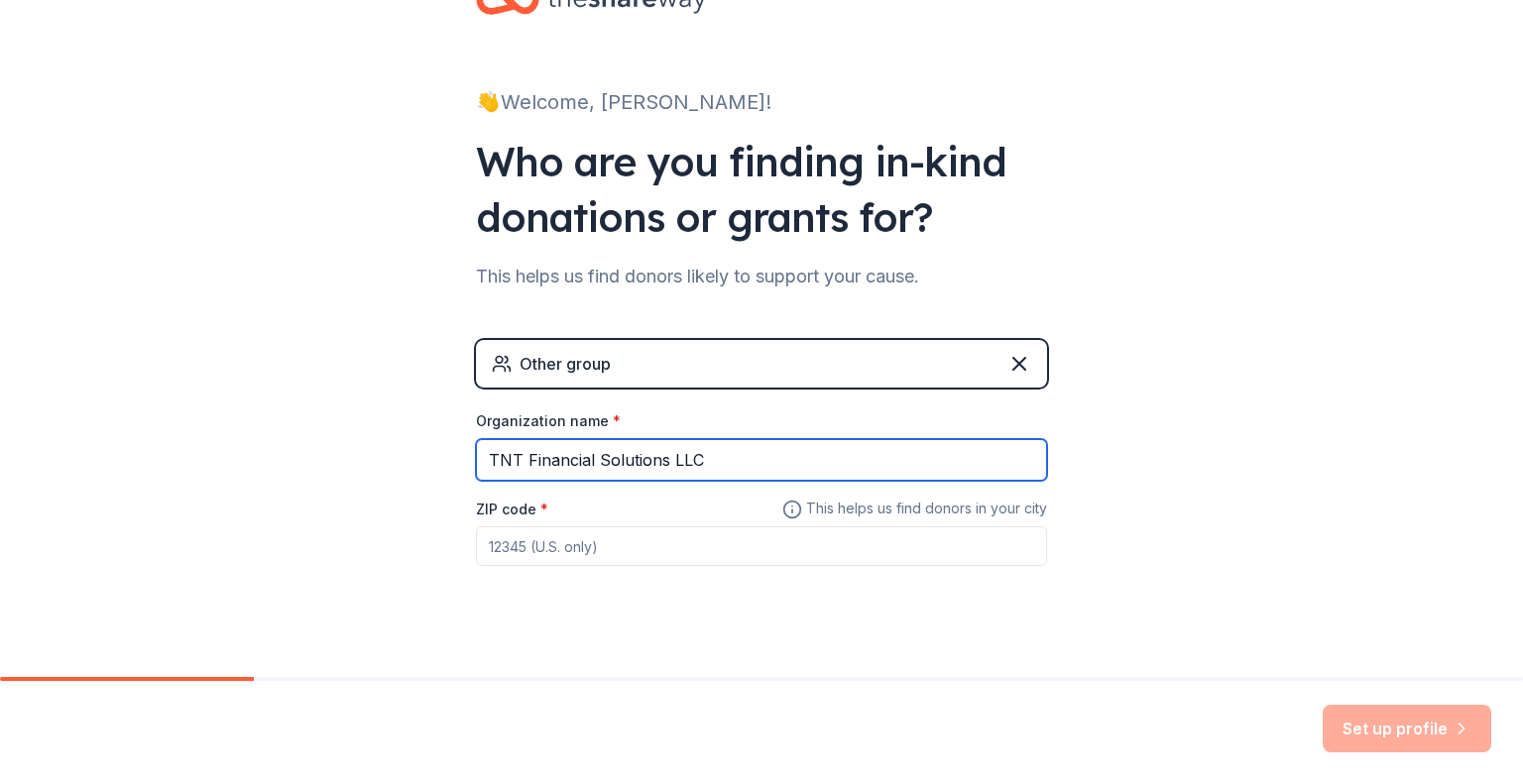 type on "TNT Financial Solutions LLC" 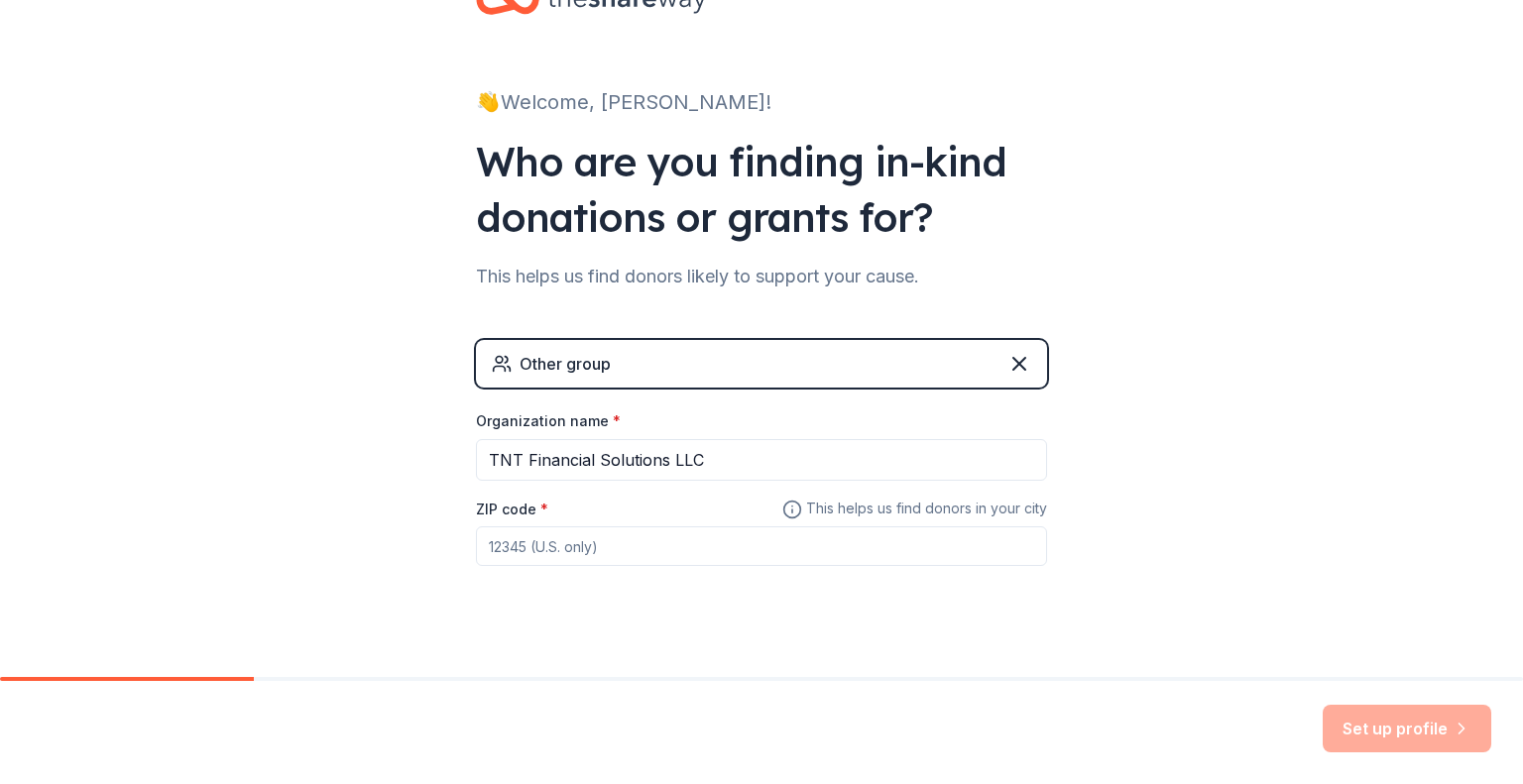 click on "ZIP code *" at bounding box center [762, 546] 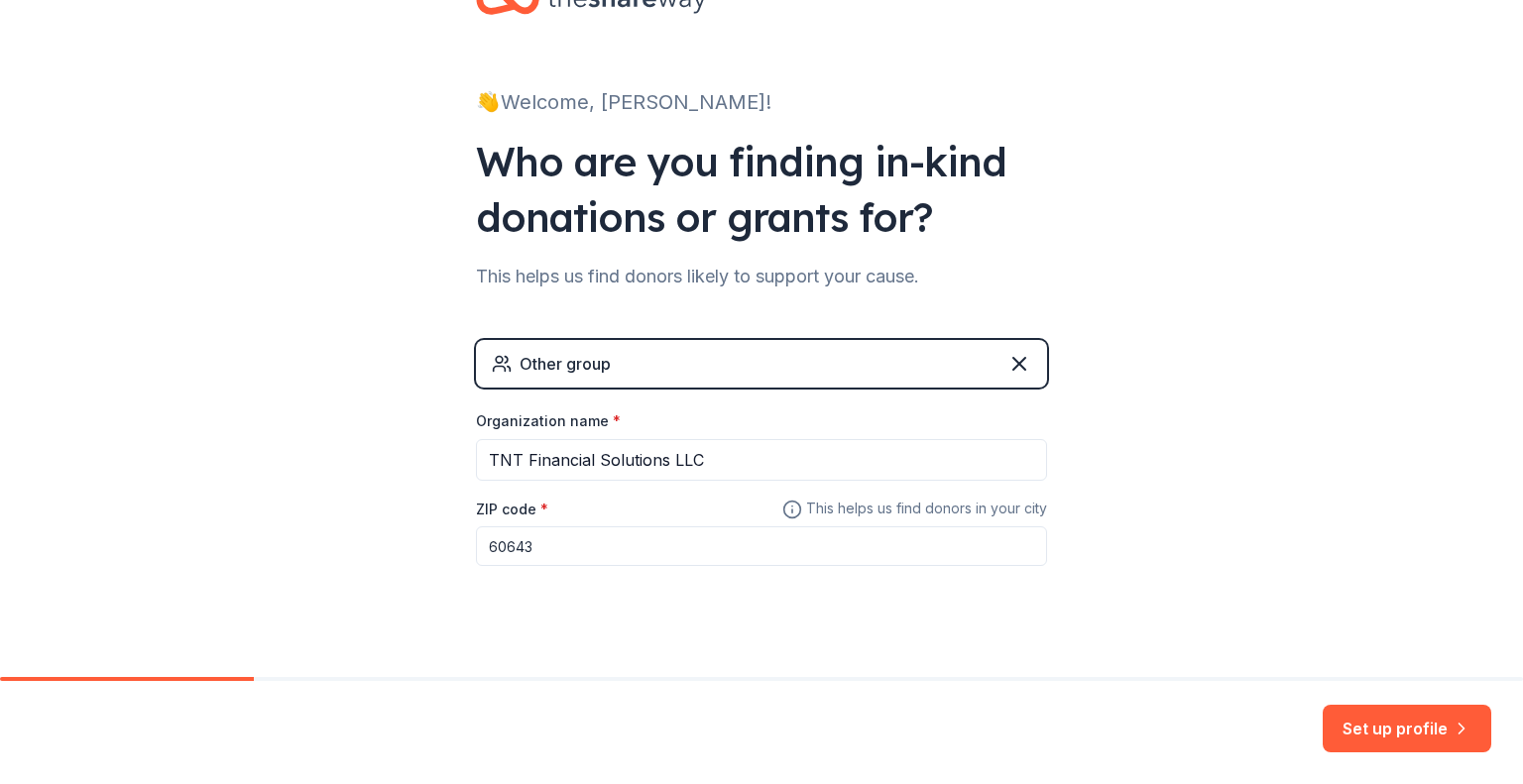 scroll, scrollTop: 95, scrollLeft: 0, axis: vertical 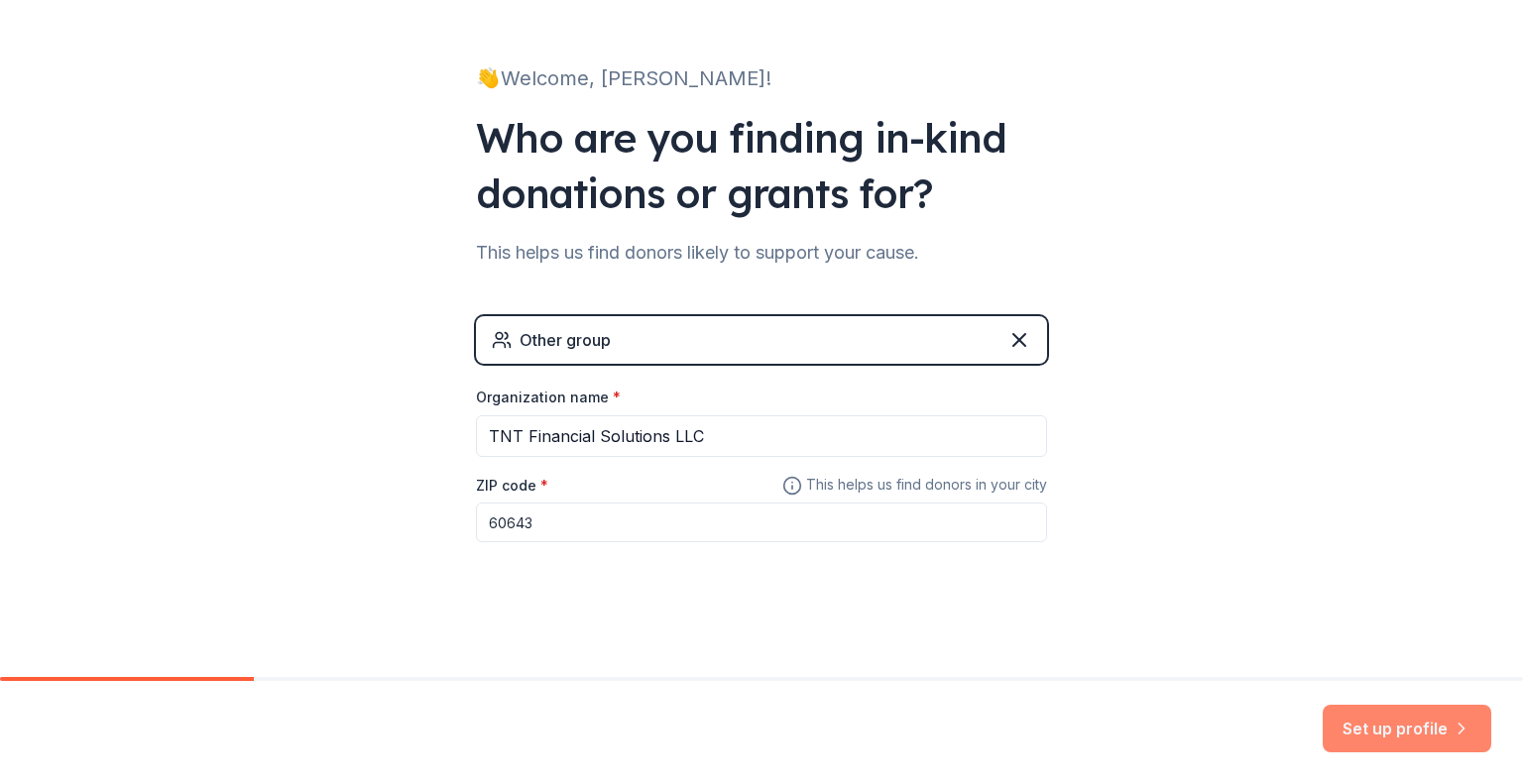 type on "60643" 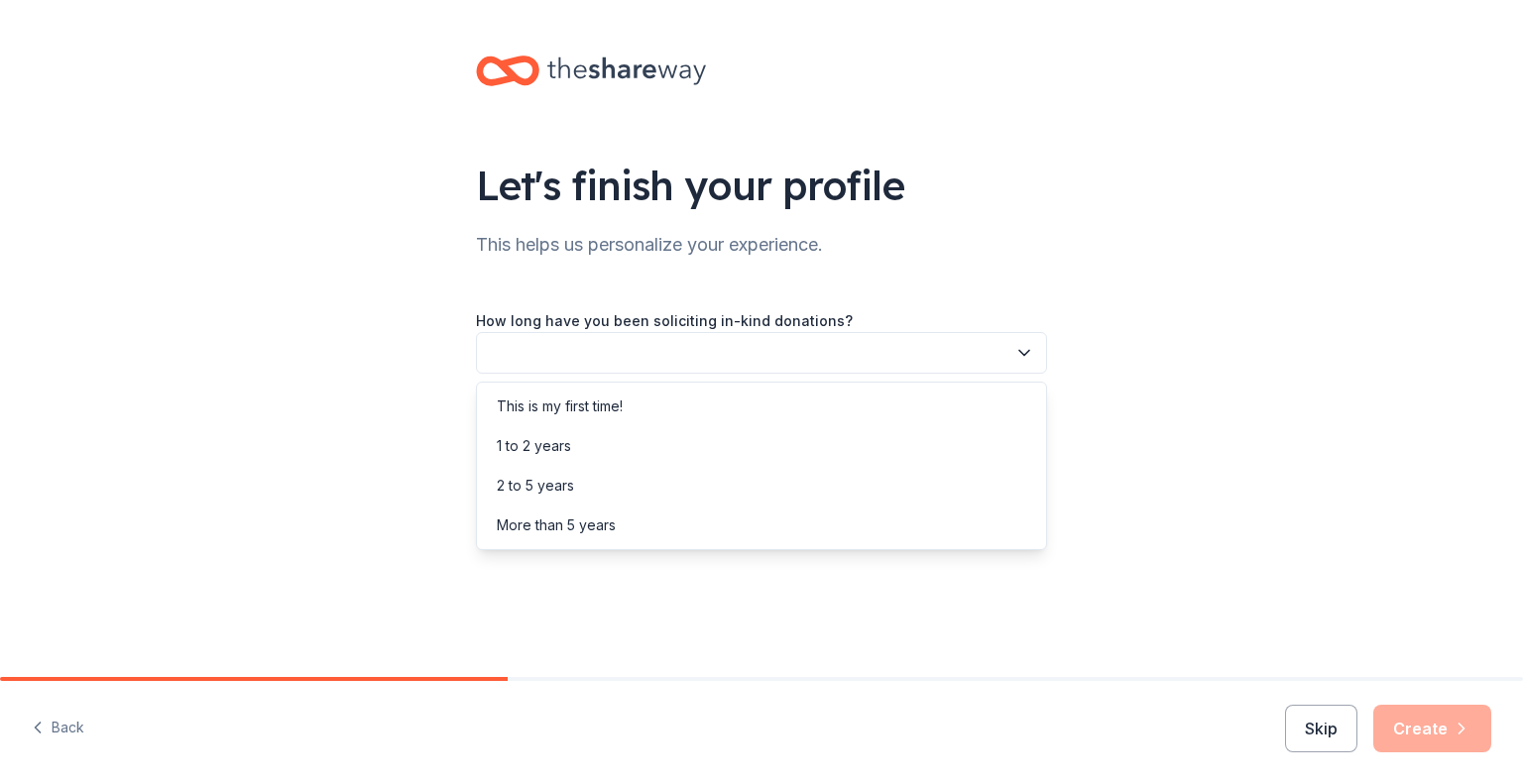 click 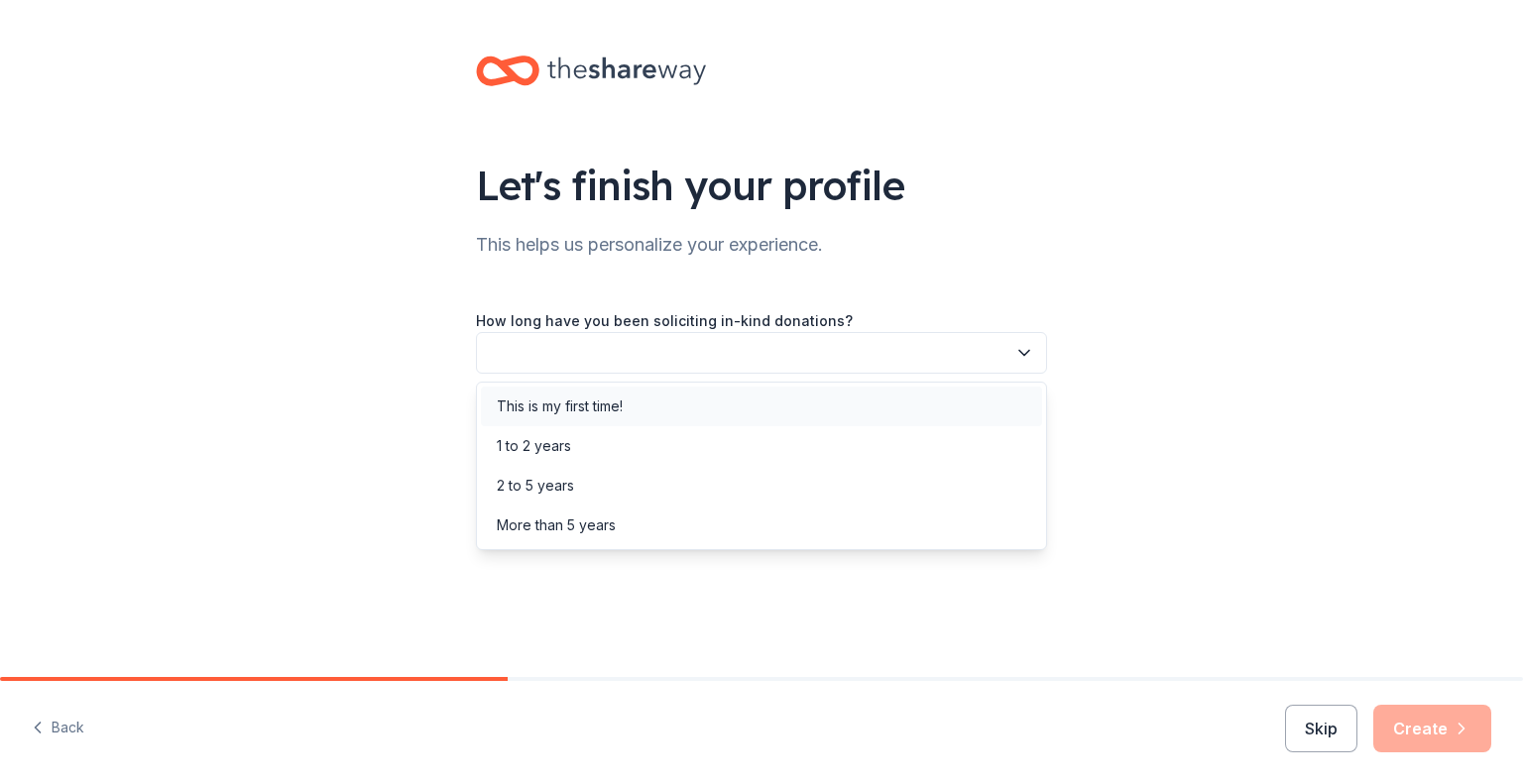 click on "This is my first time!" at bounding box center [762, 406] 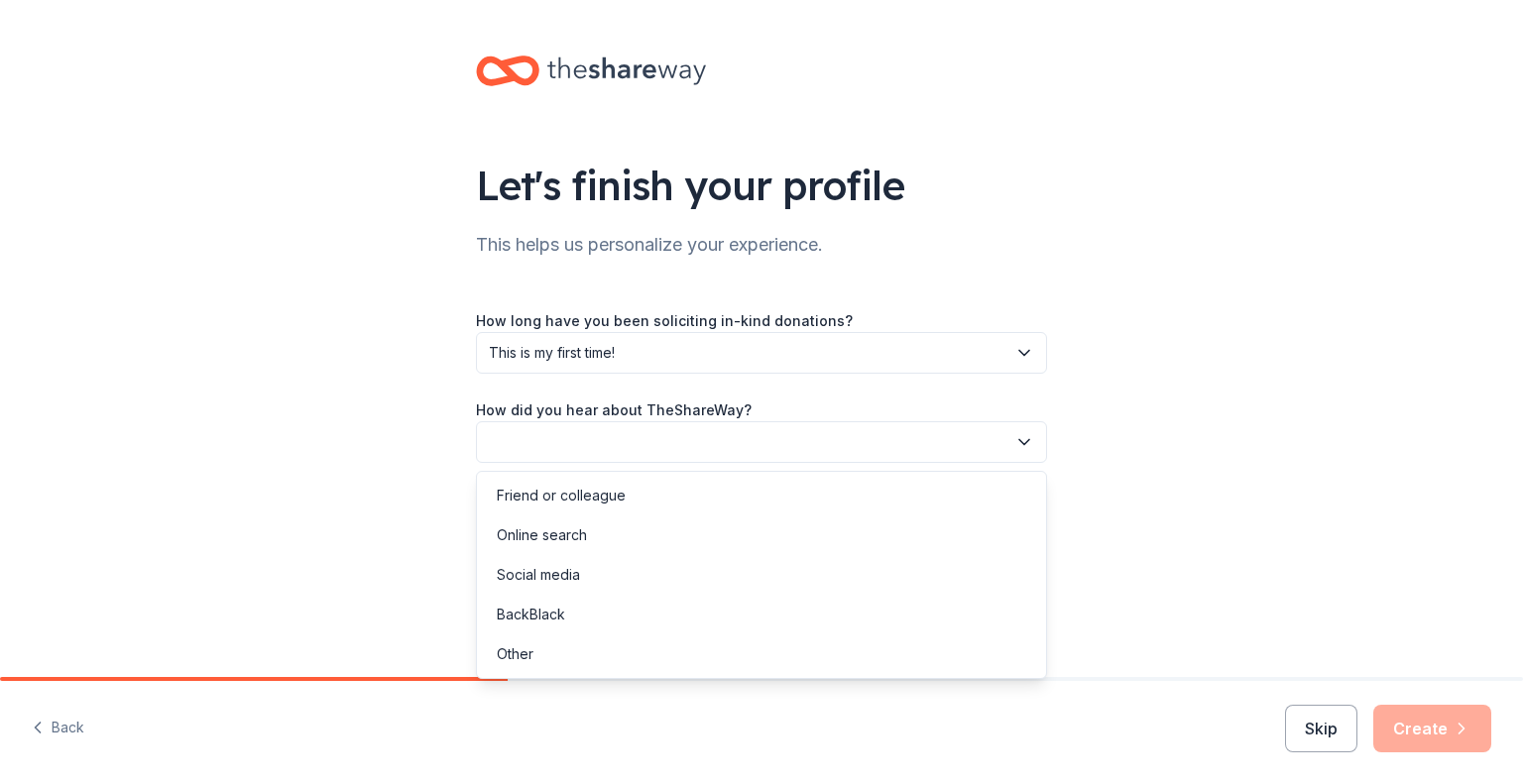 click at bounding box center [762, 442] 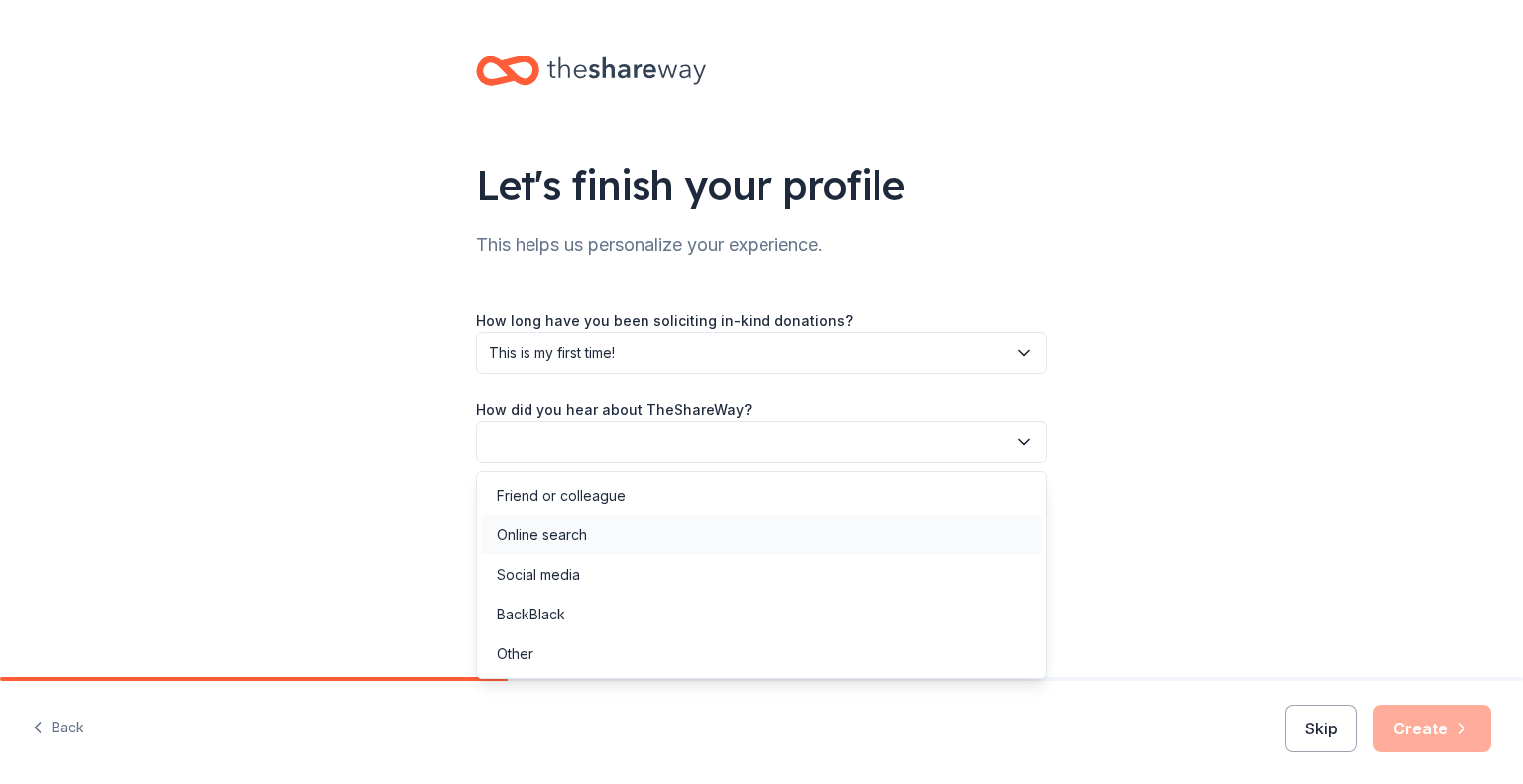 click on "Online search" at bounding box center (762, 535) 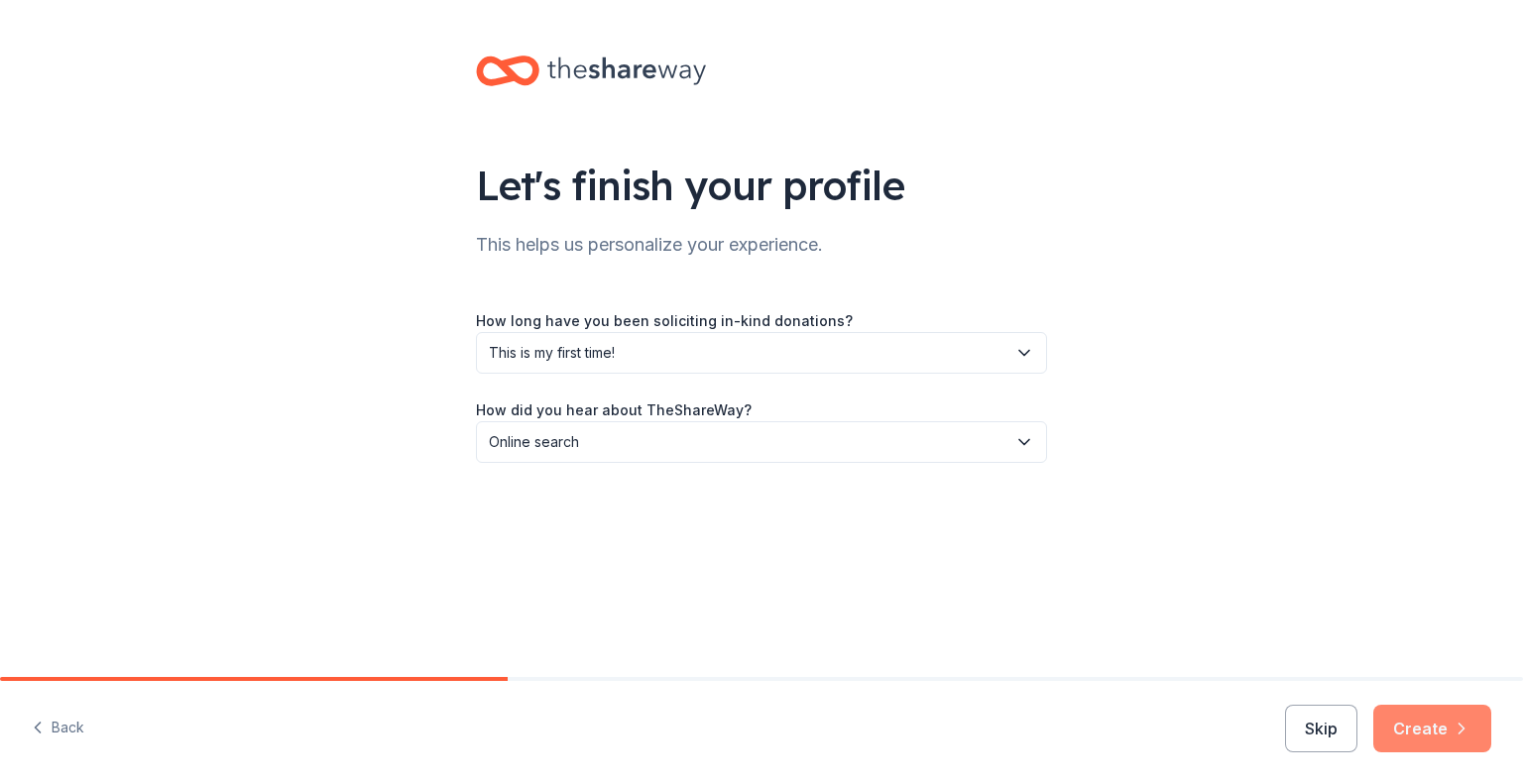 click on "Create" at bounding box center (1432, 728) 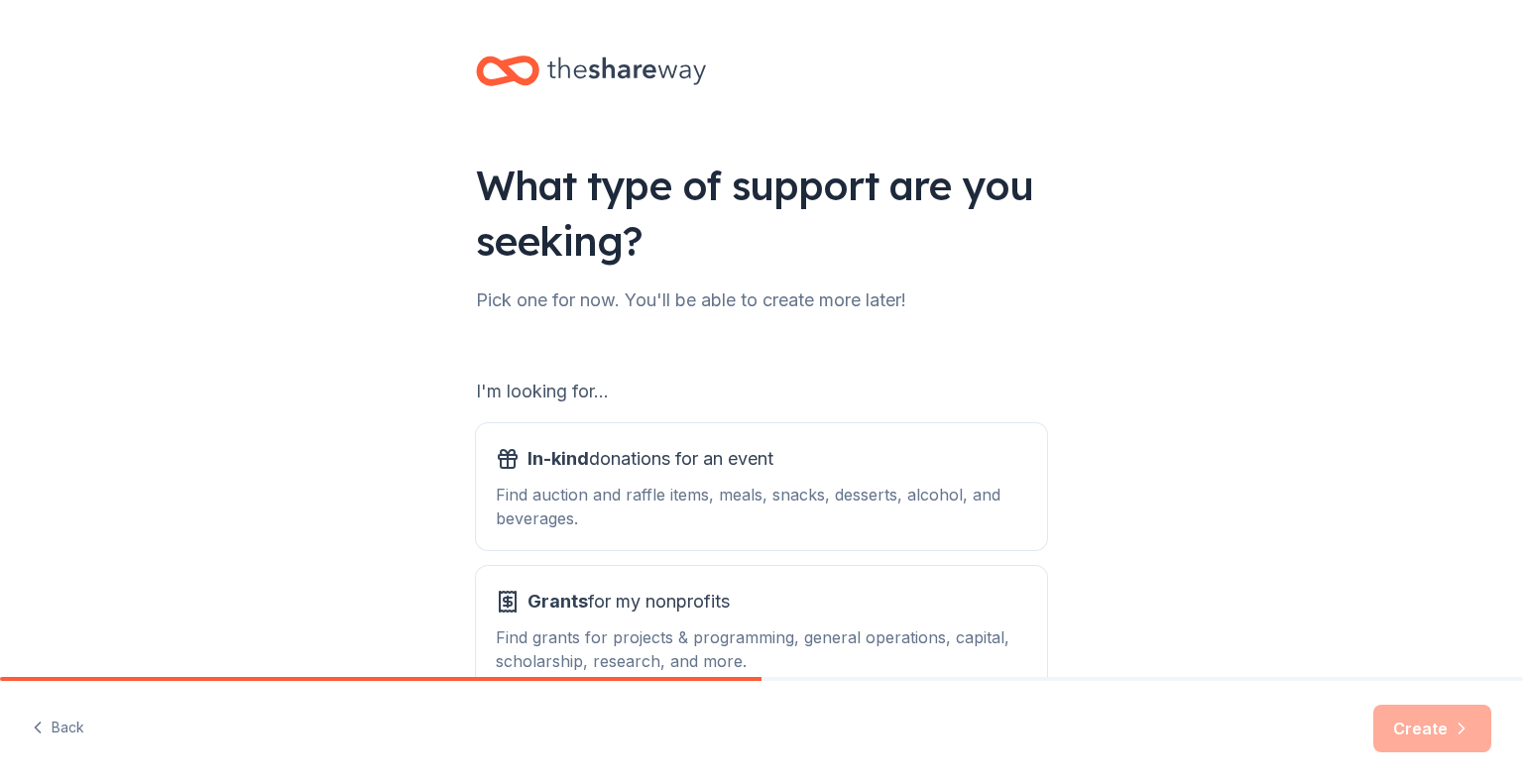 scroll, scrollTop: 123, scrollLeft: 0, axis: vertical 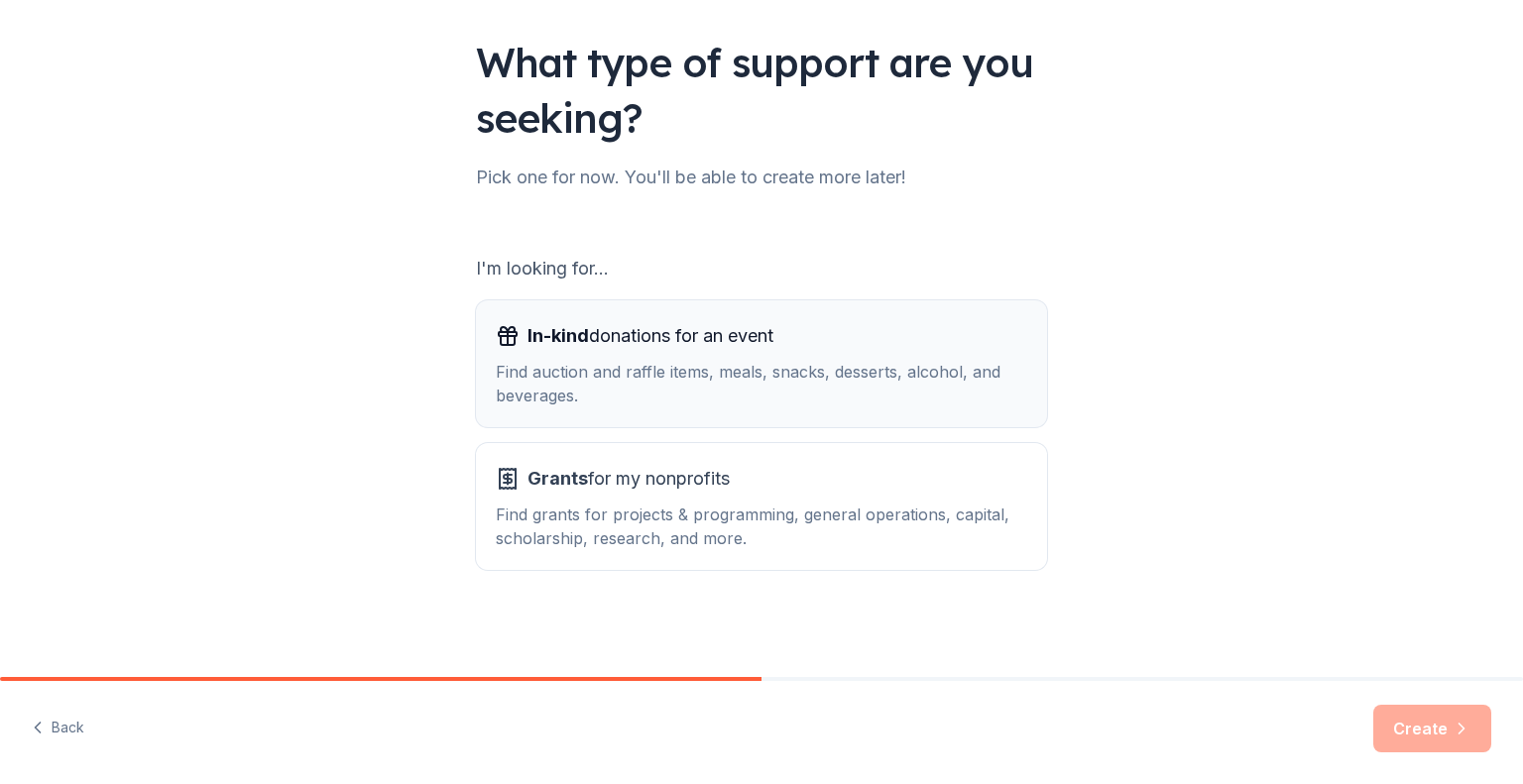 click on "Find auction and raffle items, meals, snacks, desserts, alcohol, and beverages." at bounding box center (762, 384) 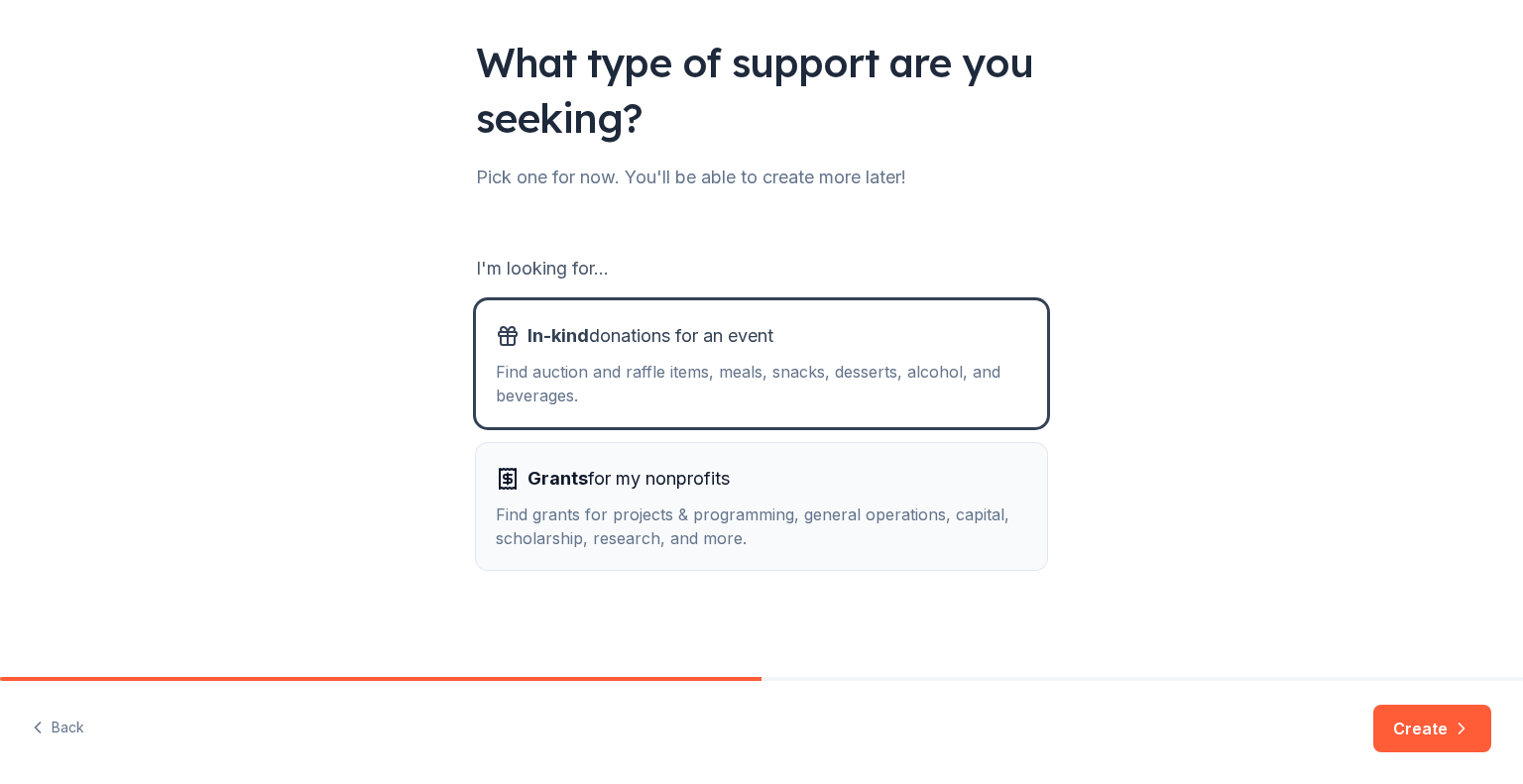 click on "Grants  for my nonprofits" at bounding box center [762, 479] 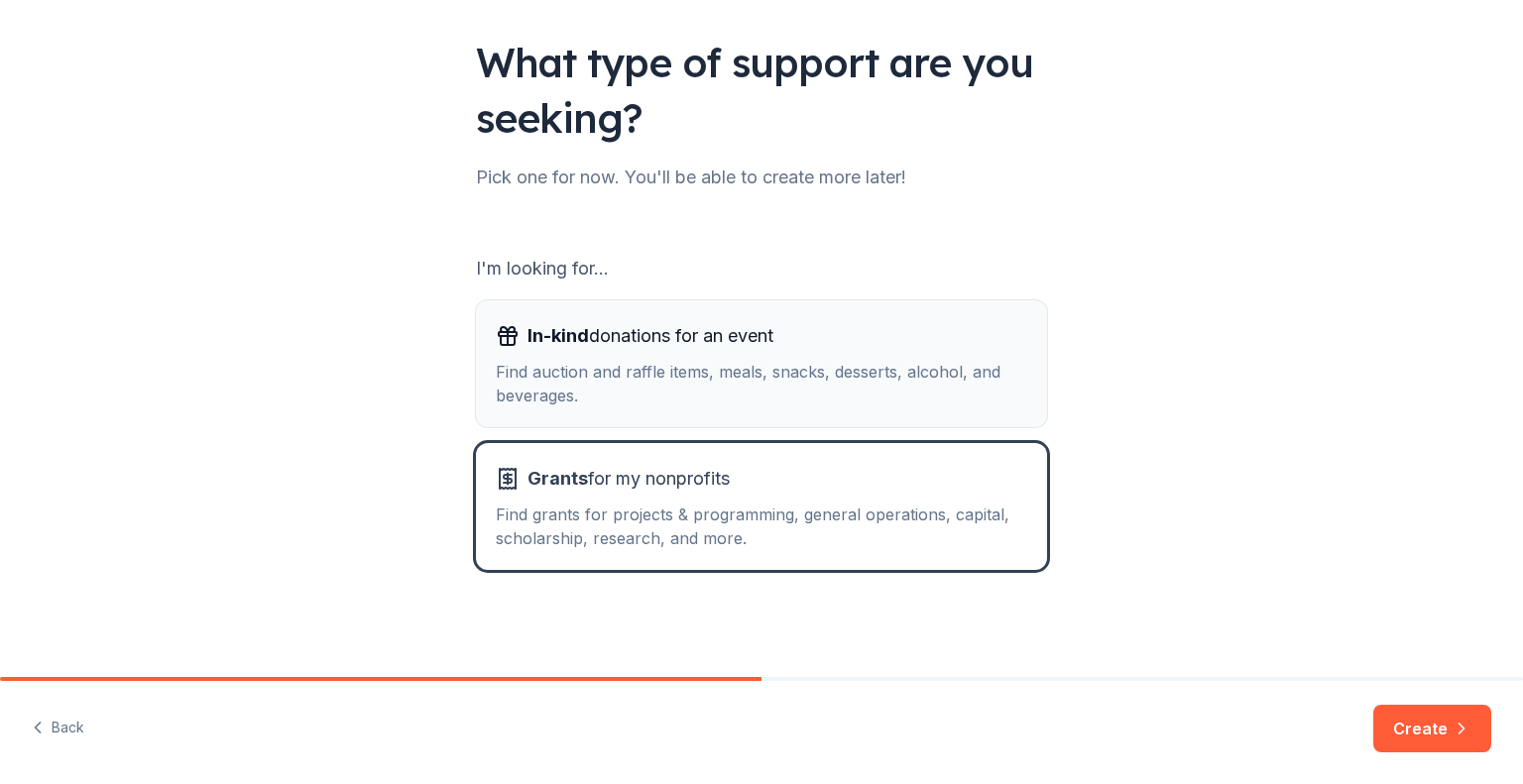 click on "In-kind  donations for an event" at bounding box center (762, 336) 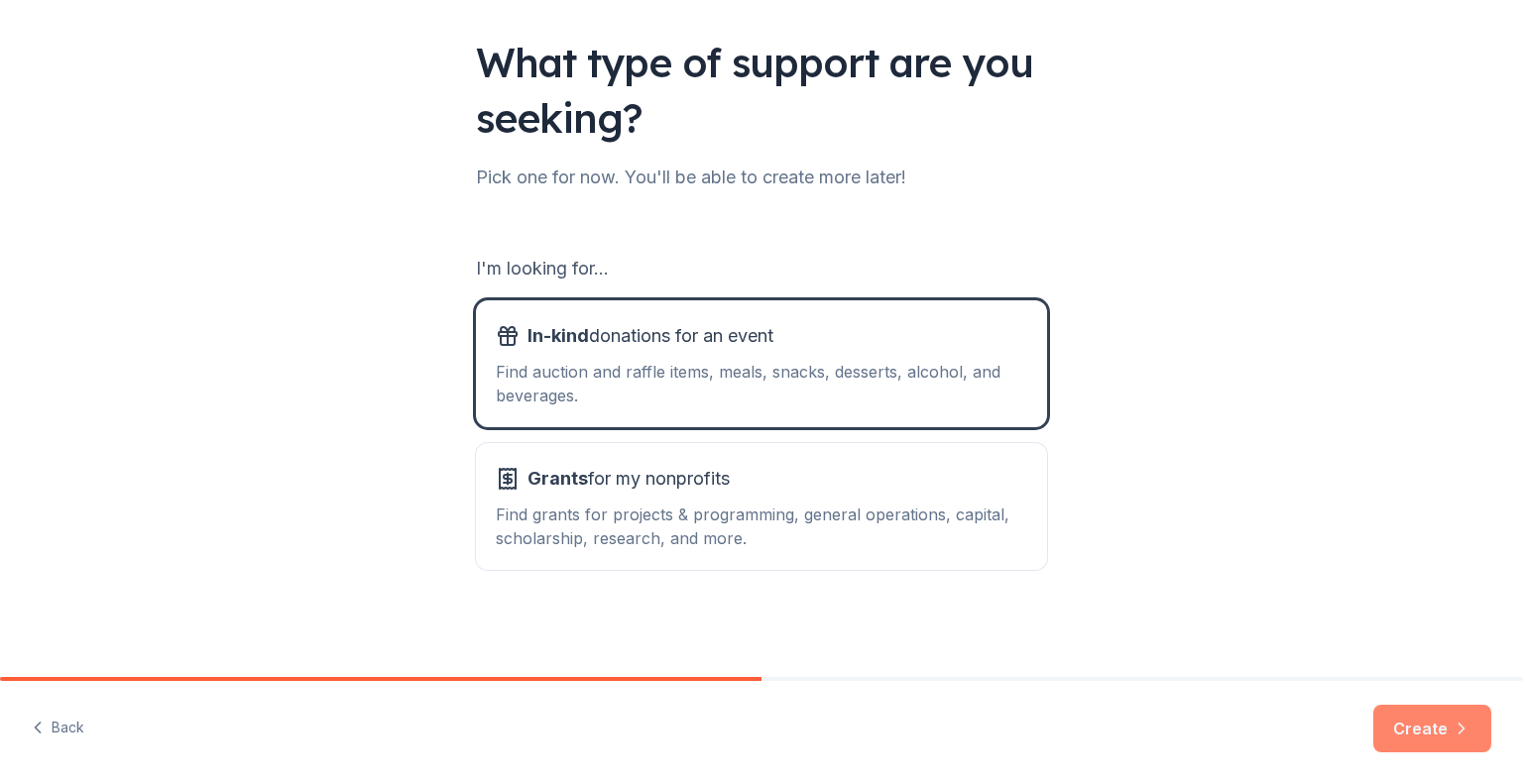 click on "Create" at bounding box center (1432, 728) 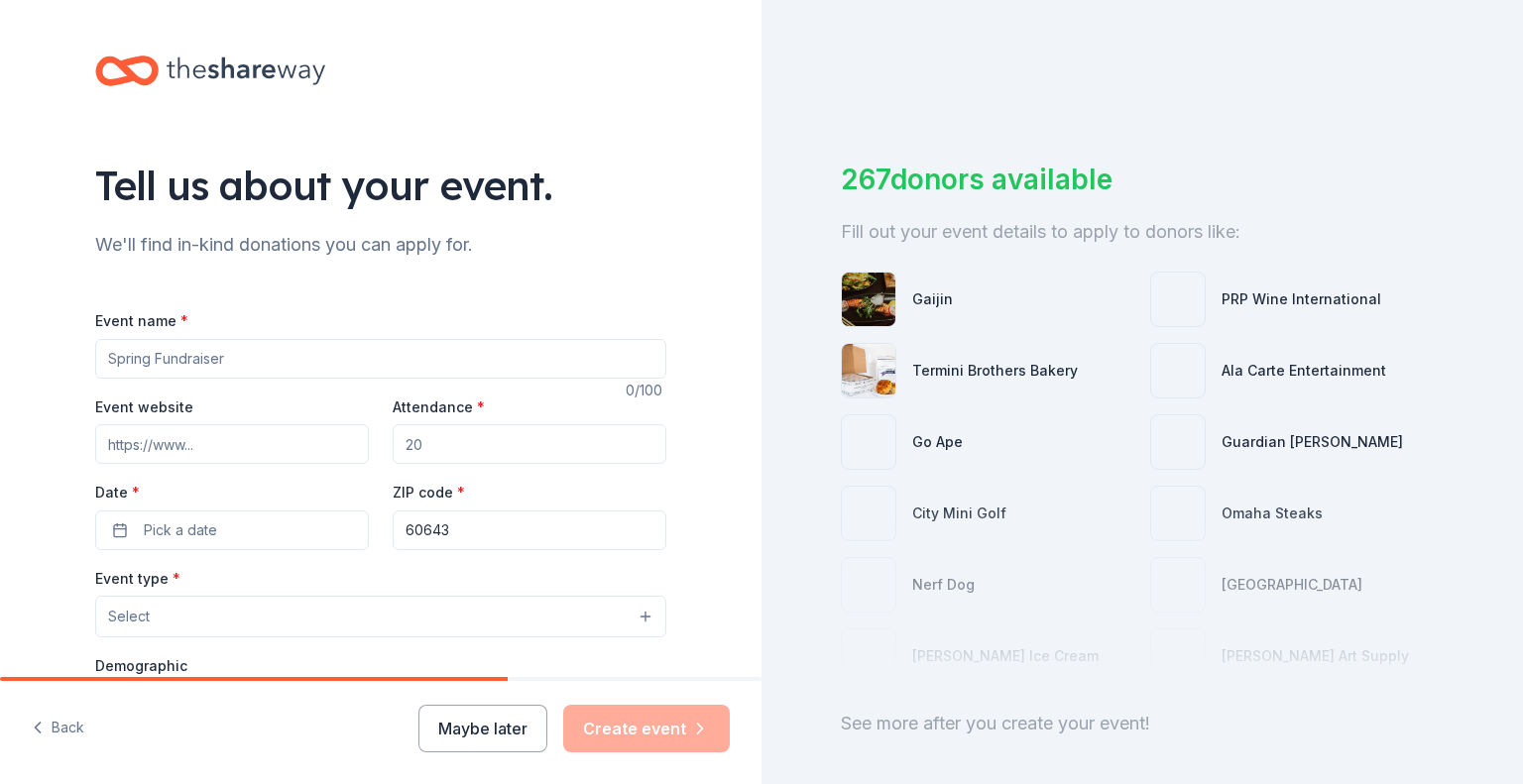 scroll, scrollTop: 97, scrollLeft: 0, axis: vertical 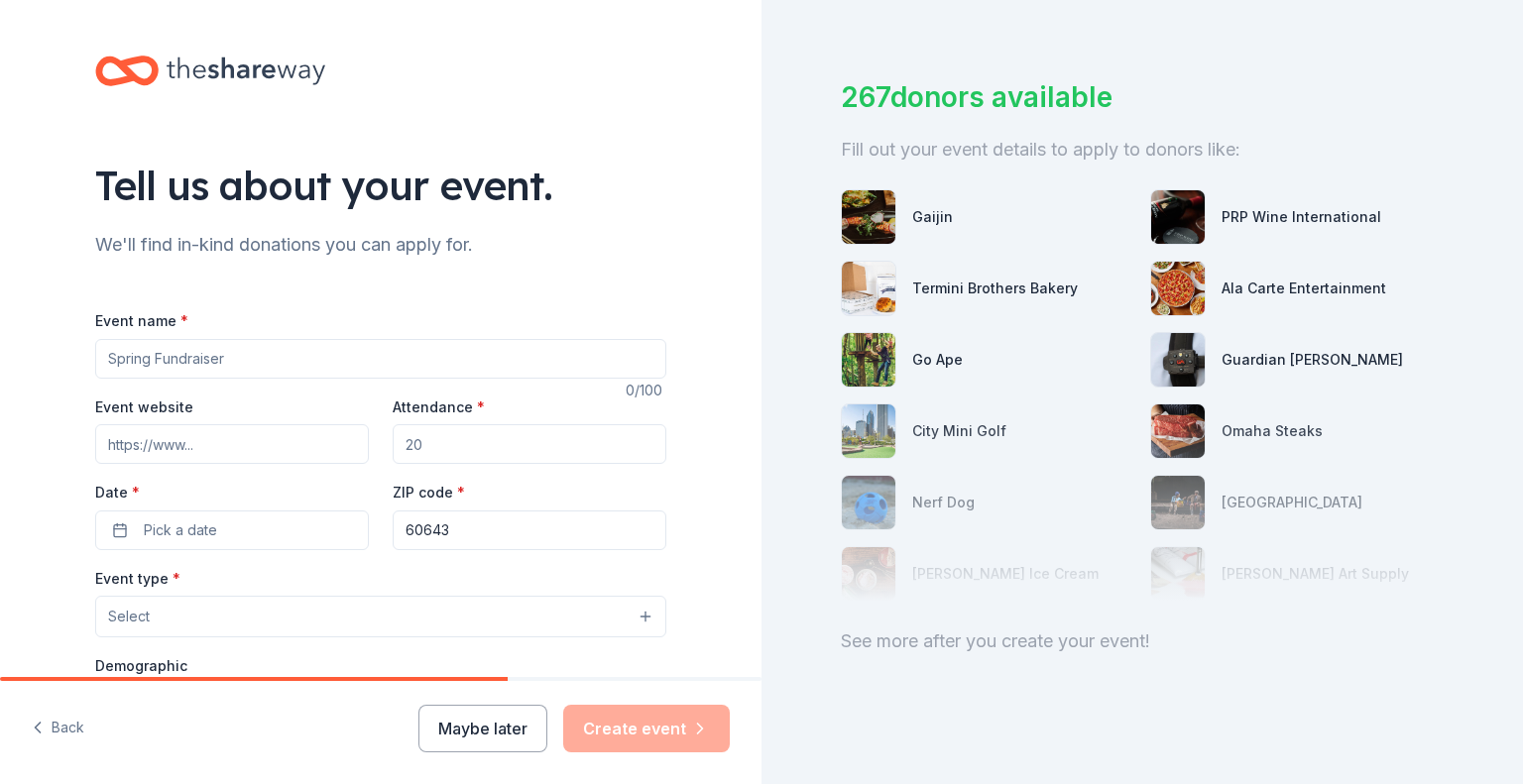 click on "Event name *" at bounding box center (381, 359) 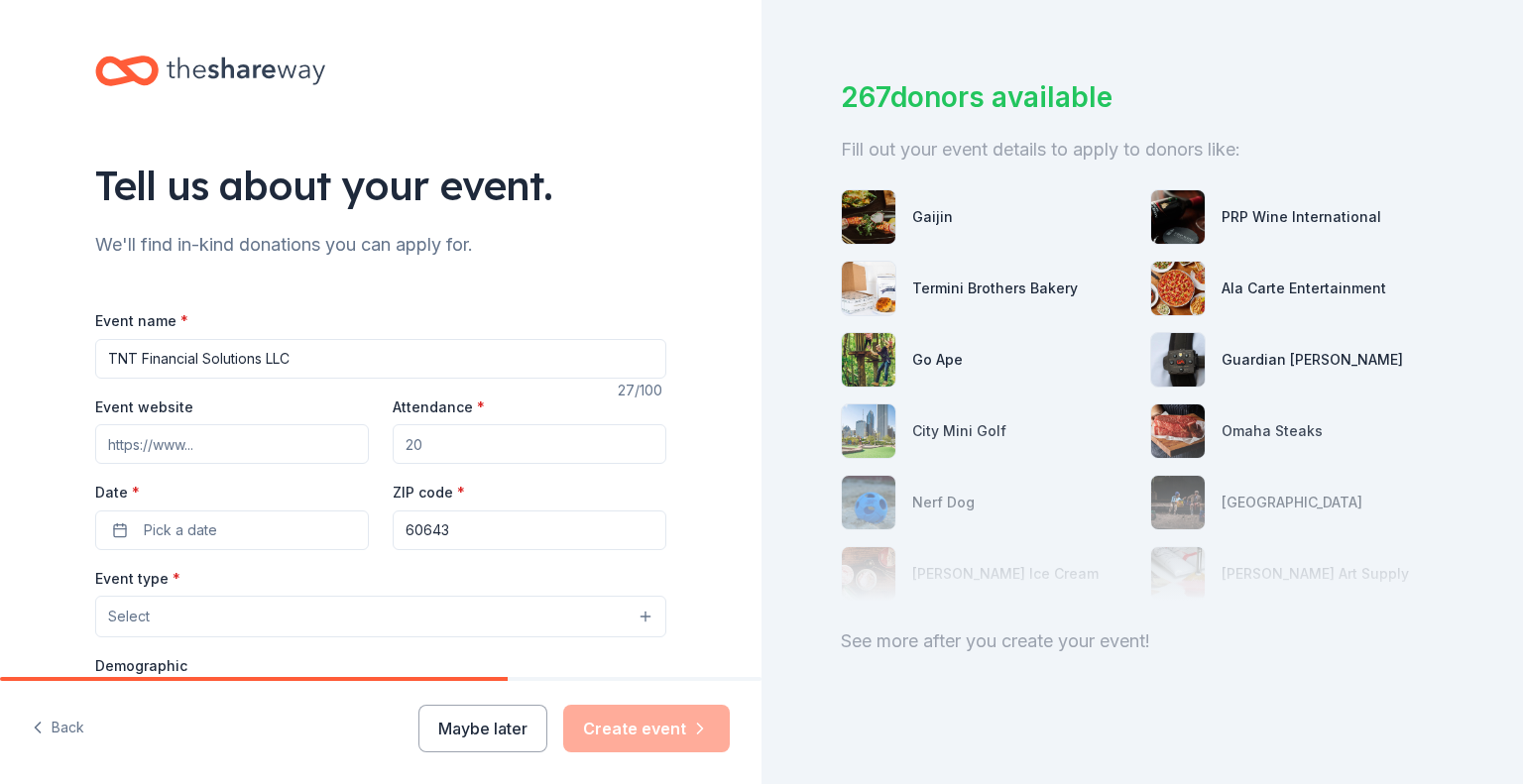 type on "TNT Financial Solutions LLC" 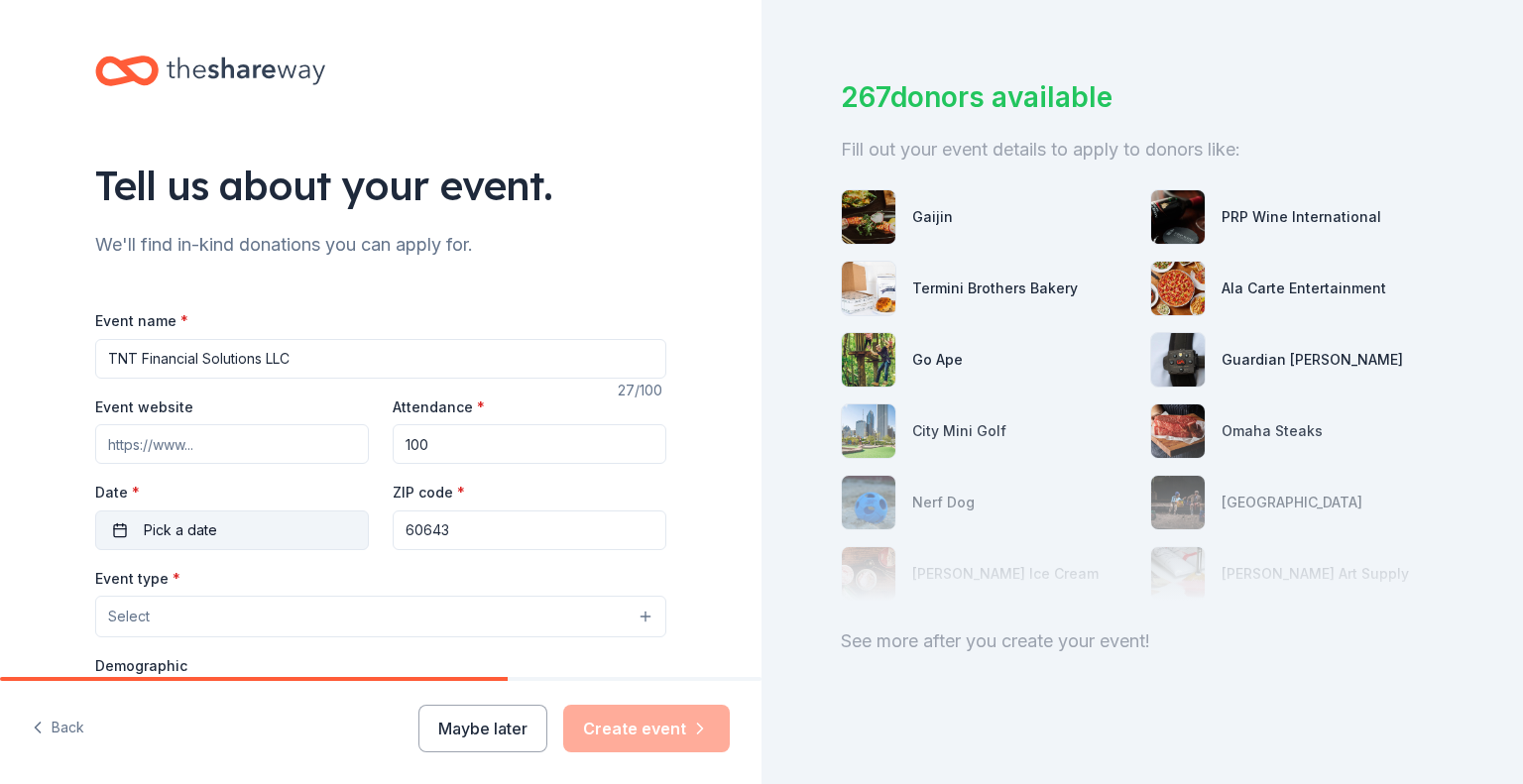 type on "100" 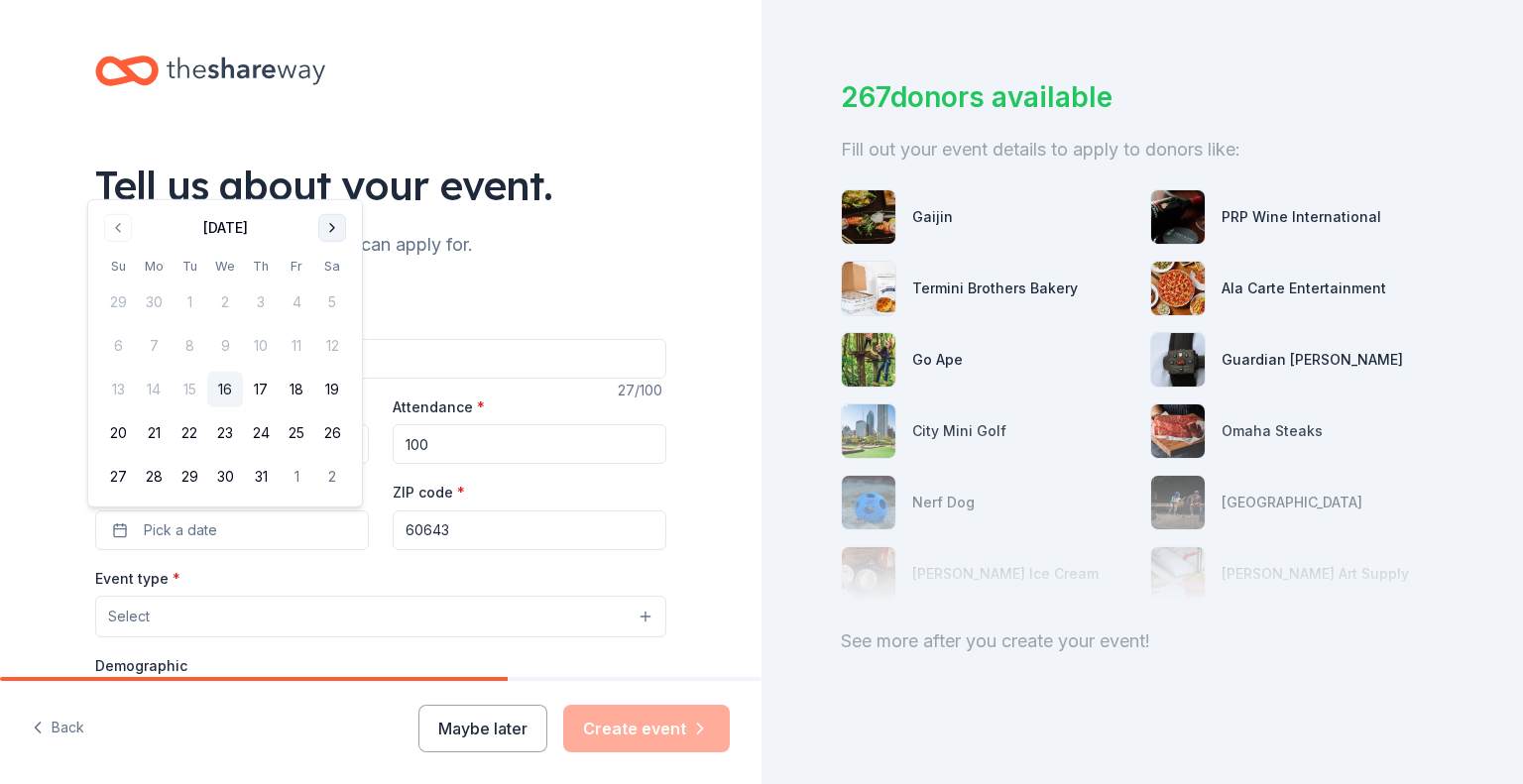 click at bounding box center (332, 228) 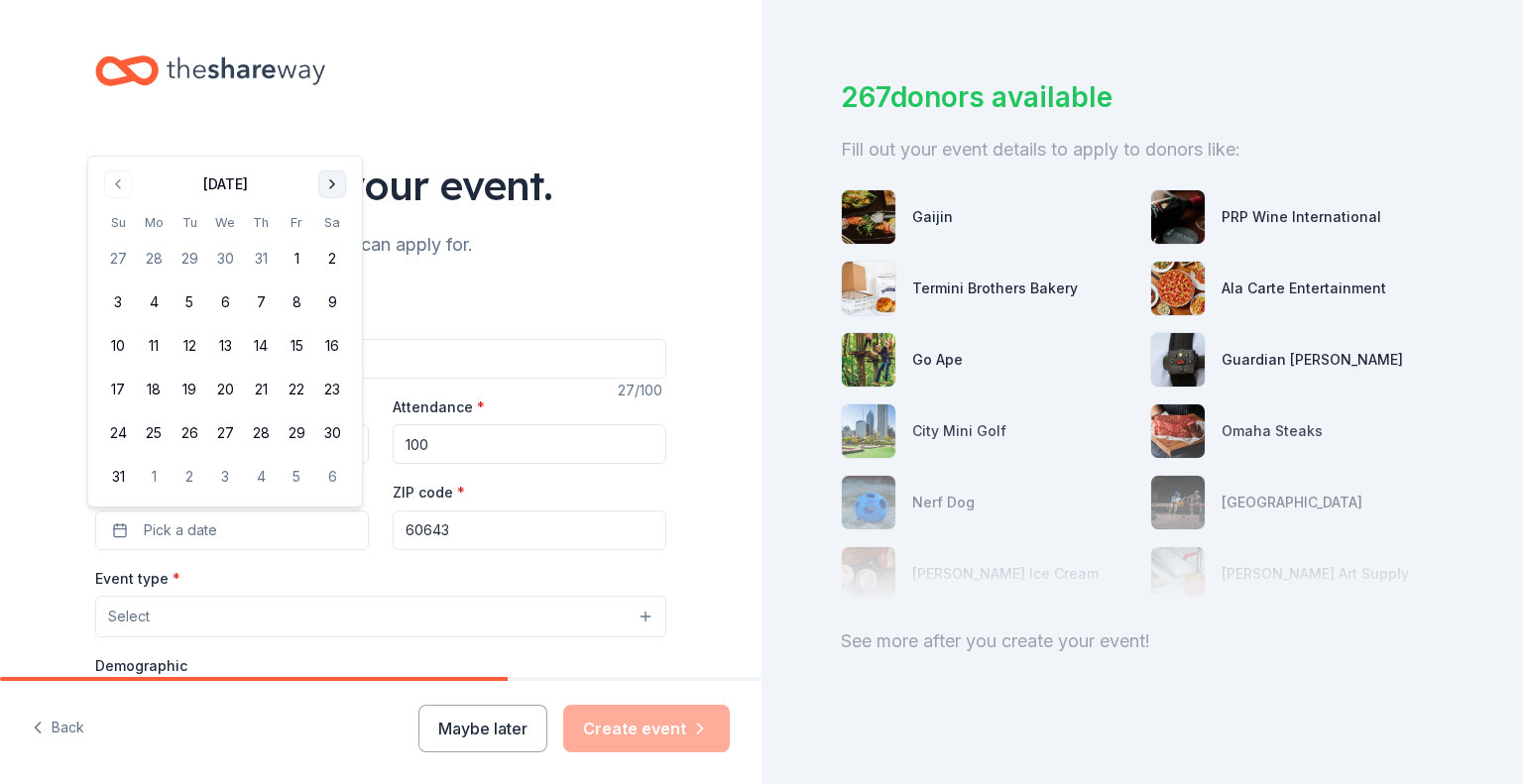 click at bounding box center [332, 184] 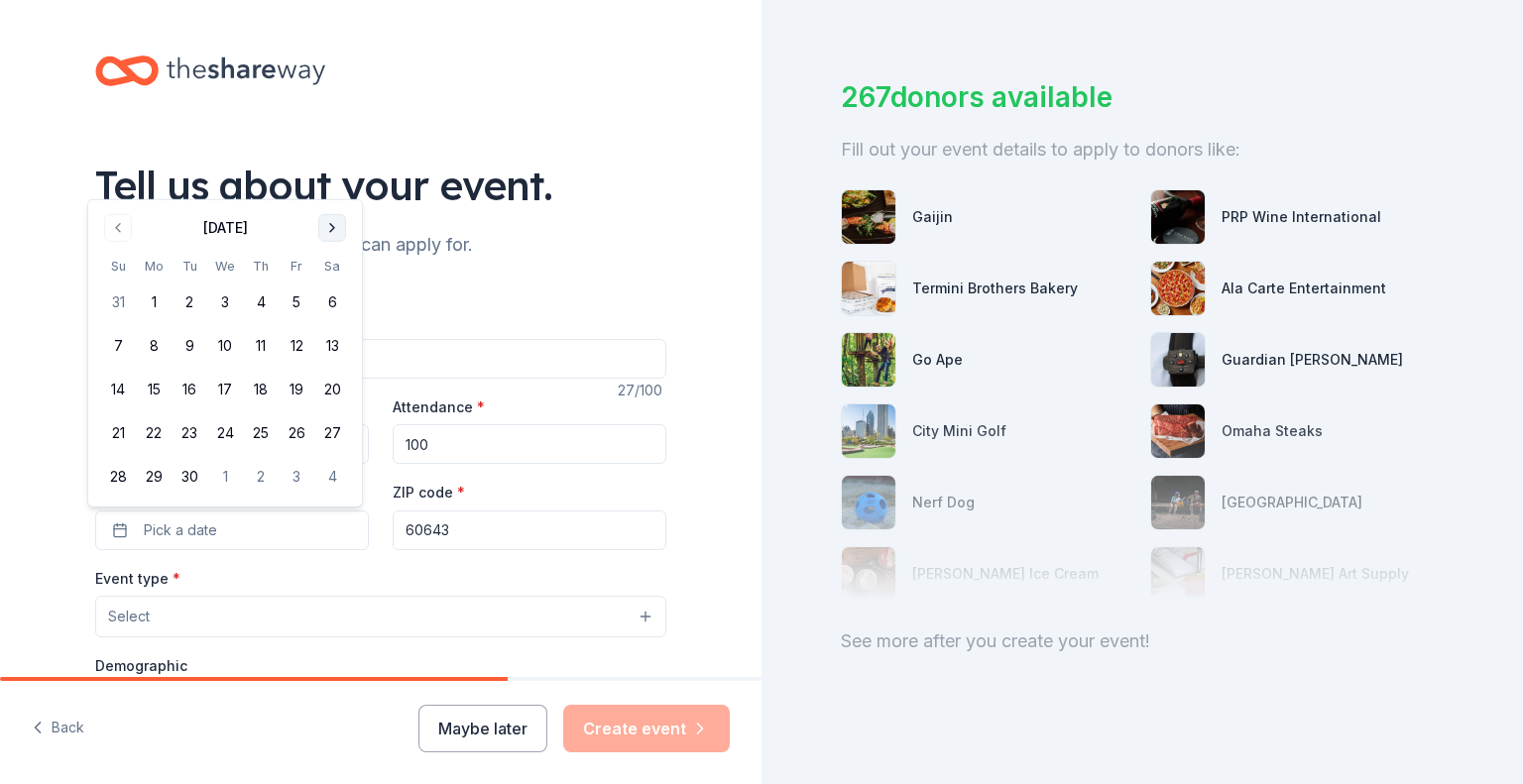 click on "Tell us about your event." at bounding box center (381, 185) 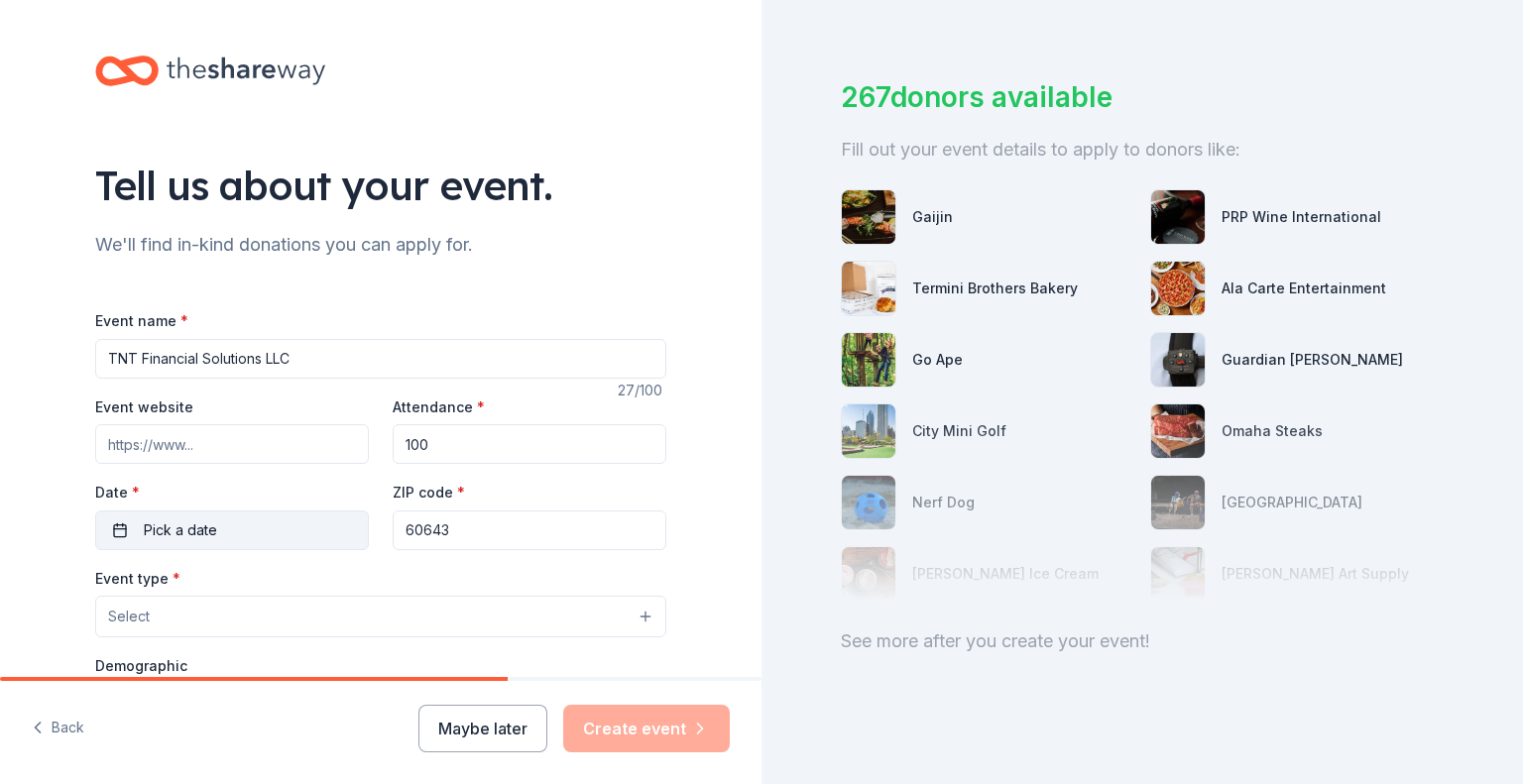 click on "Pick a date" at bounding box center [232, 530] 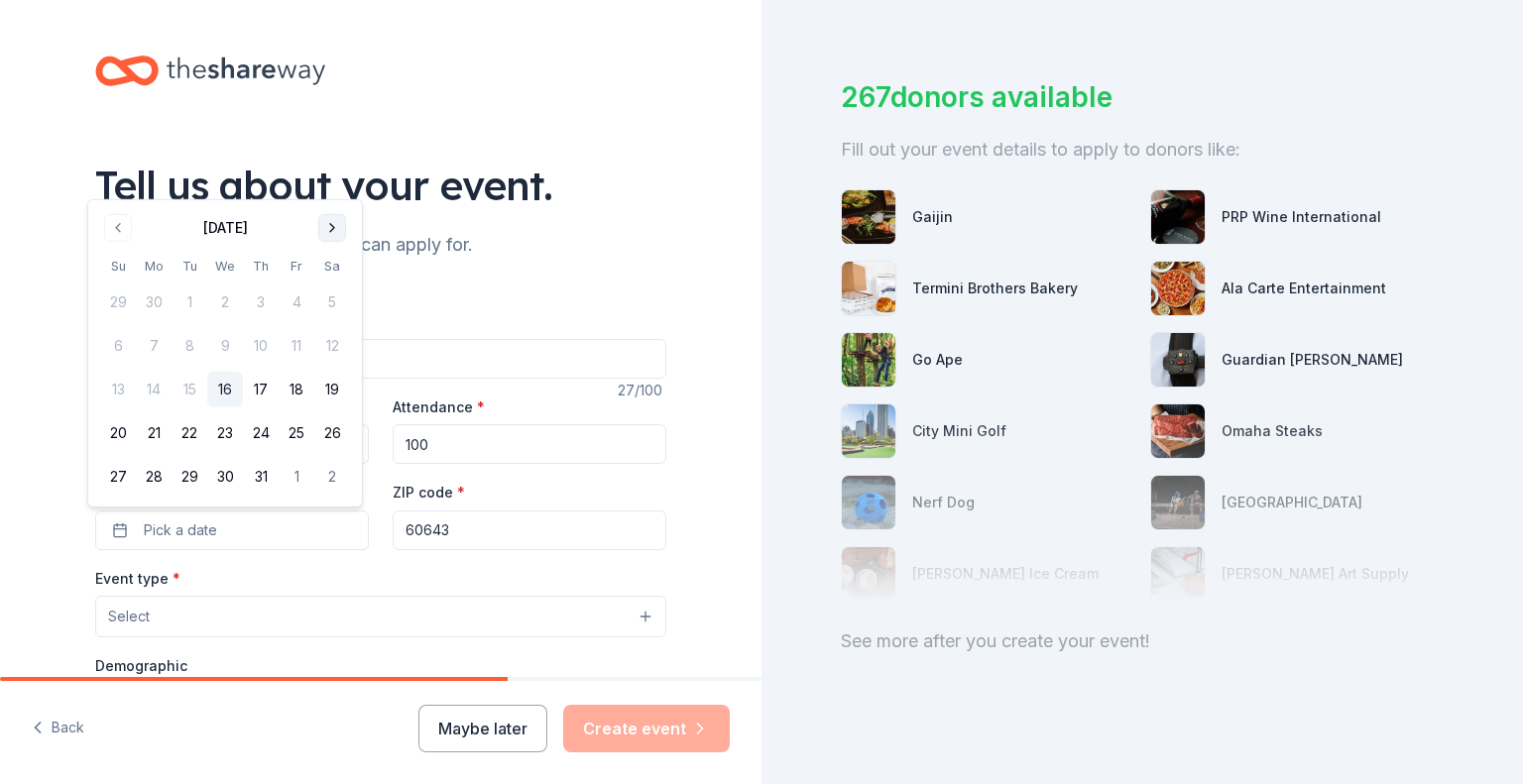 click at bounding box center [332, 228] 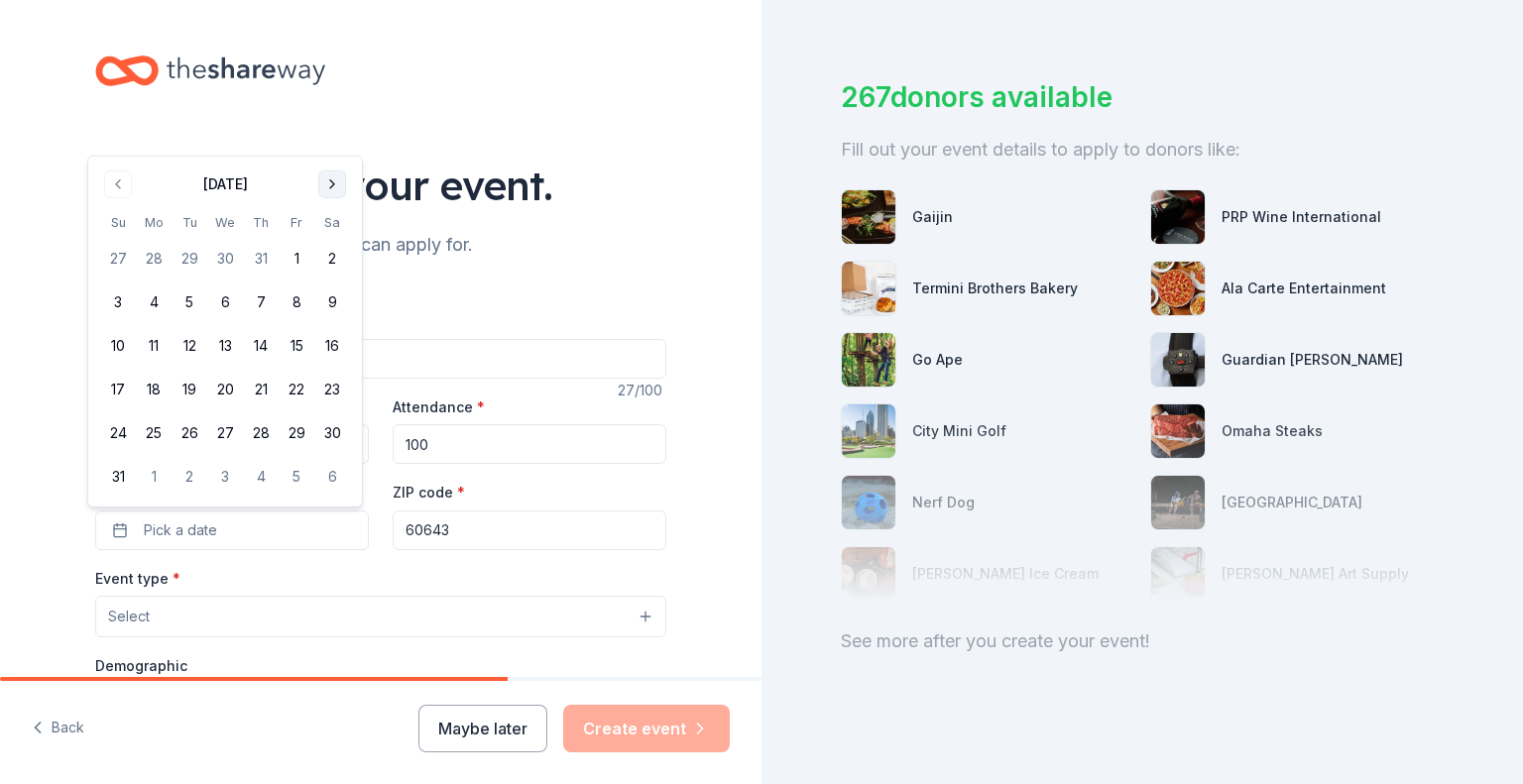 click at bounding box center (332, 184) 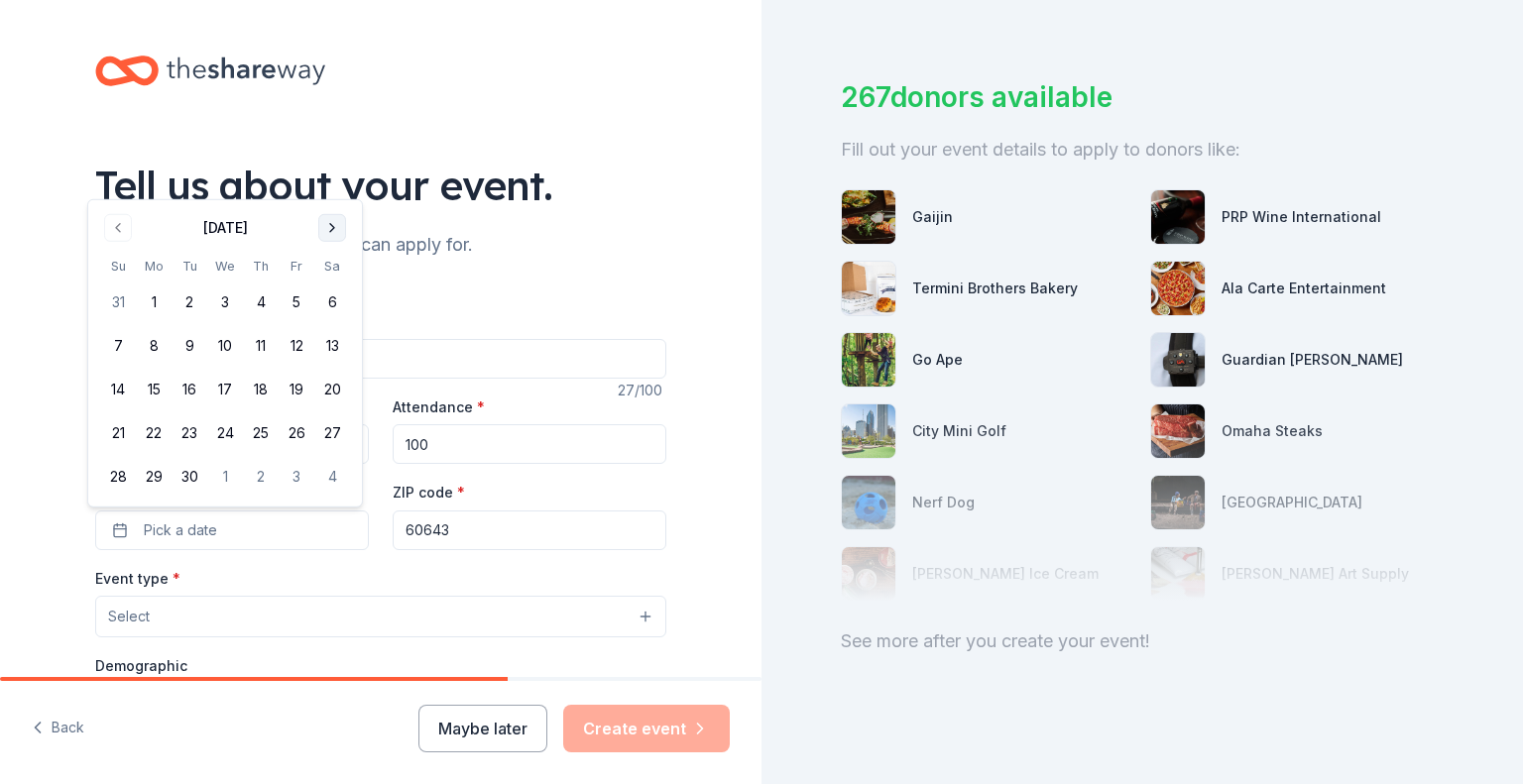 click at bounding box center [332, 228] 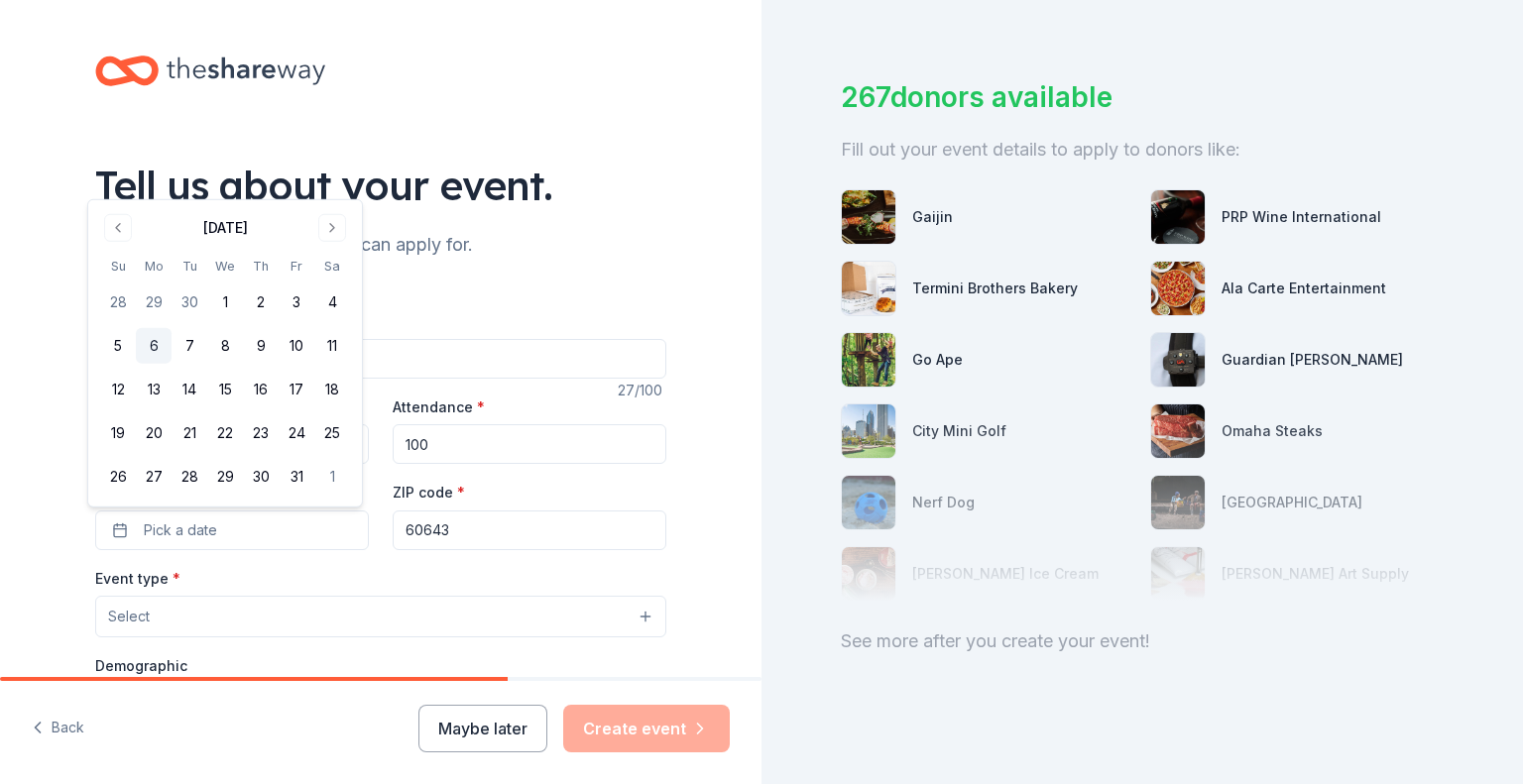 click on "6" at bounding box center (154, 346) 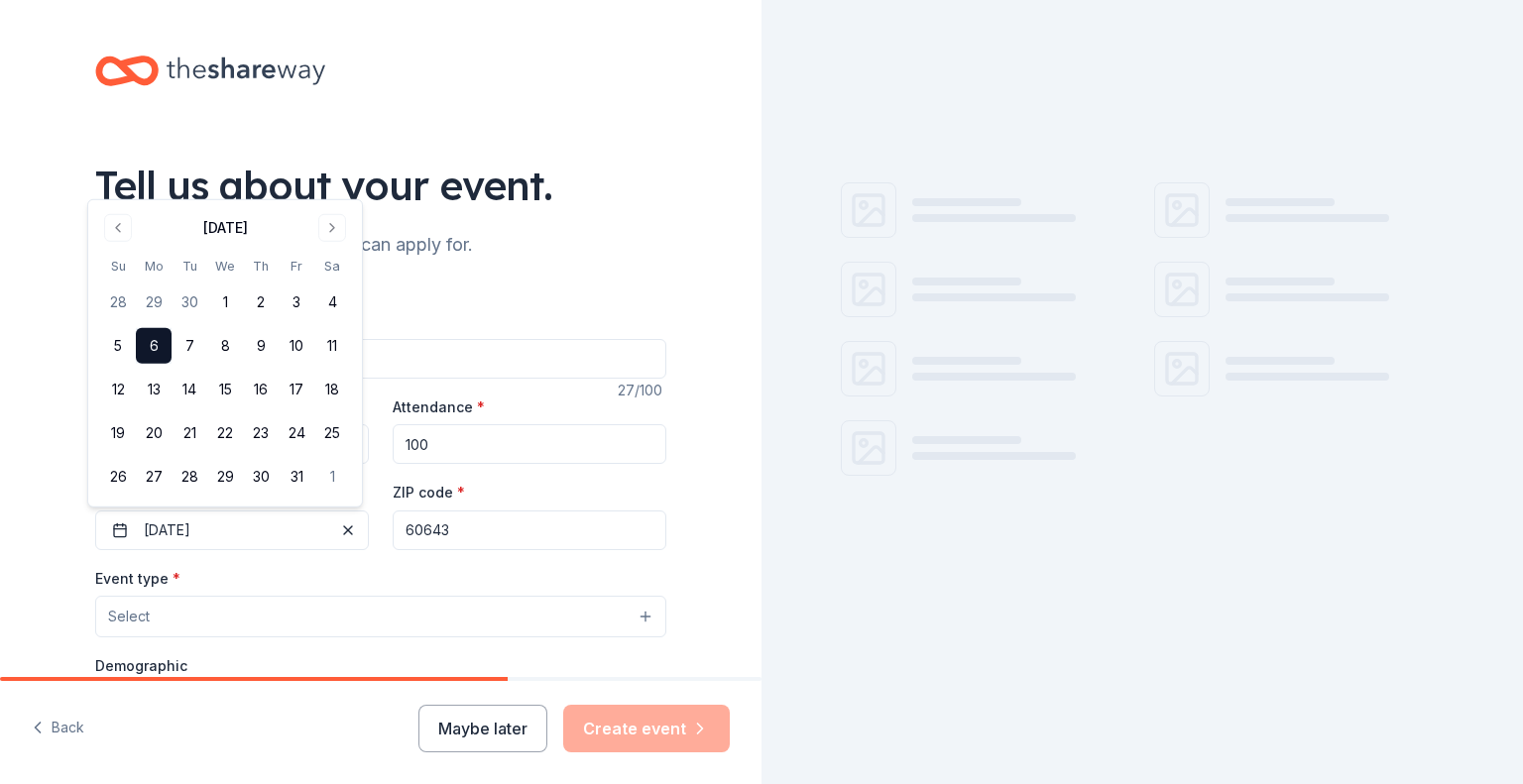 scroll, scrollTop: 0, scrollLeft: 0, axis: both 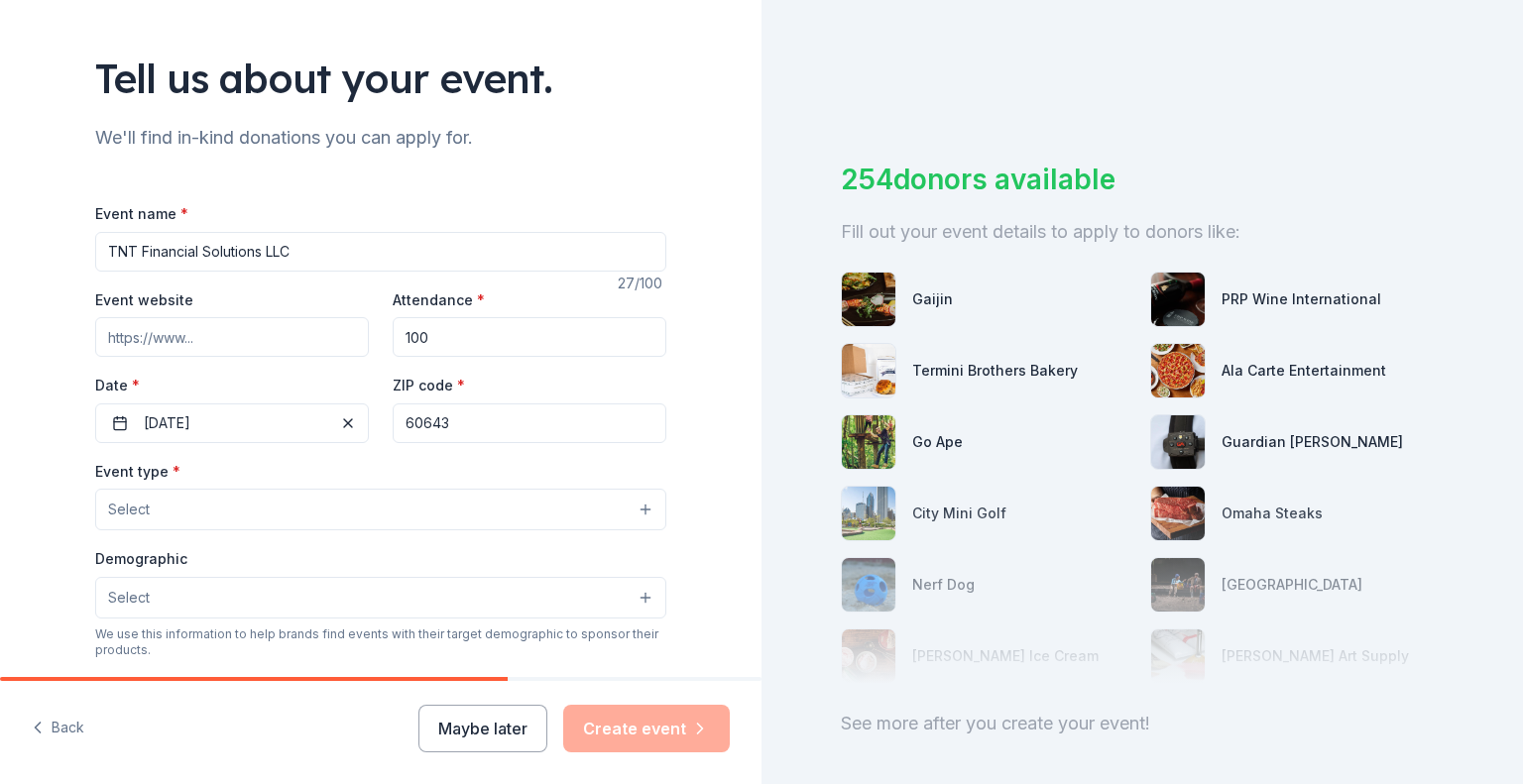click on "Tell us about your event. We'll find in-kind donations you can apply for. Event name * TNT Financial Solutions LLC 27 /100 Event website Attendance * 100 Date * [DATE] ZIP code * 60643 Event type * Select Demographic Select We use this information to help brands find events with their target demographic to sponsor their products. Mailing address Apt/unit Description What are you looking for? * Auction & raffle Meals Snacks Desserts Alcohol Beverages Send me reminders Email me reminders of donor application deadlines Recurring event" at bounding box center [381, 552] 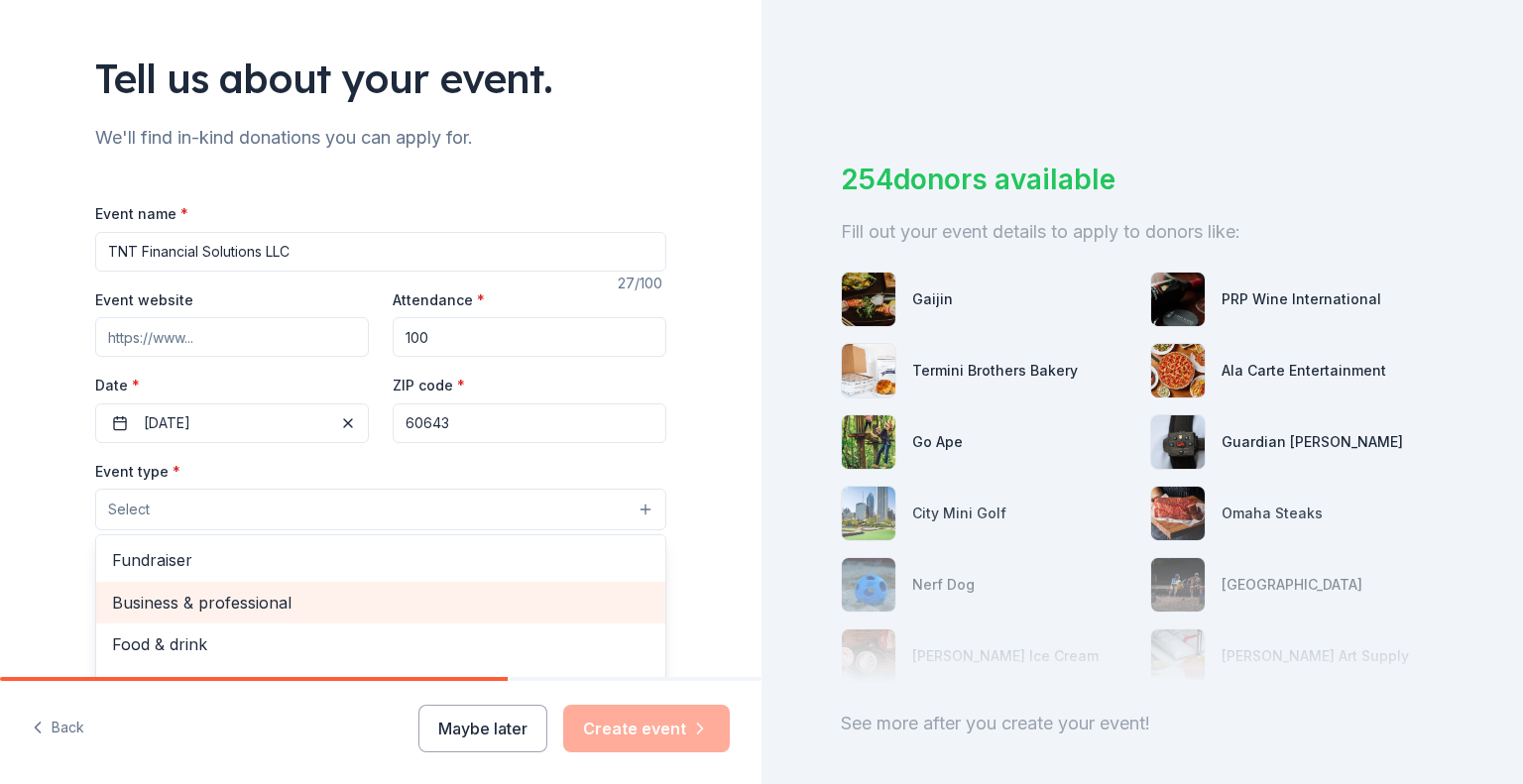 click on "Business & professional" at bounding box center (381, 603) 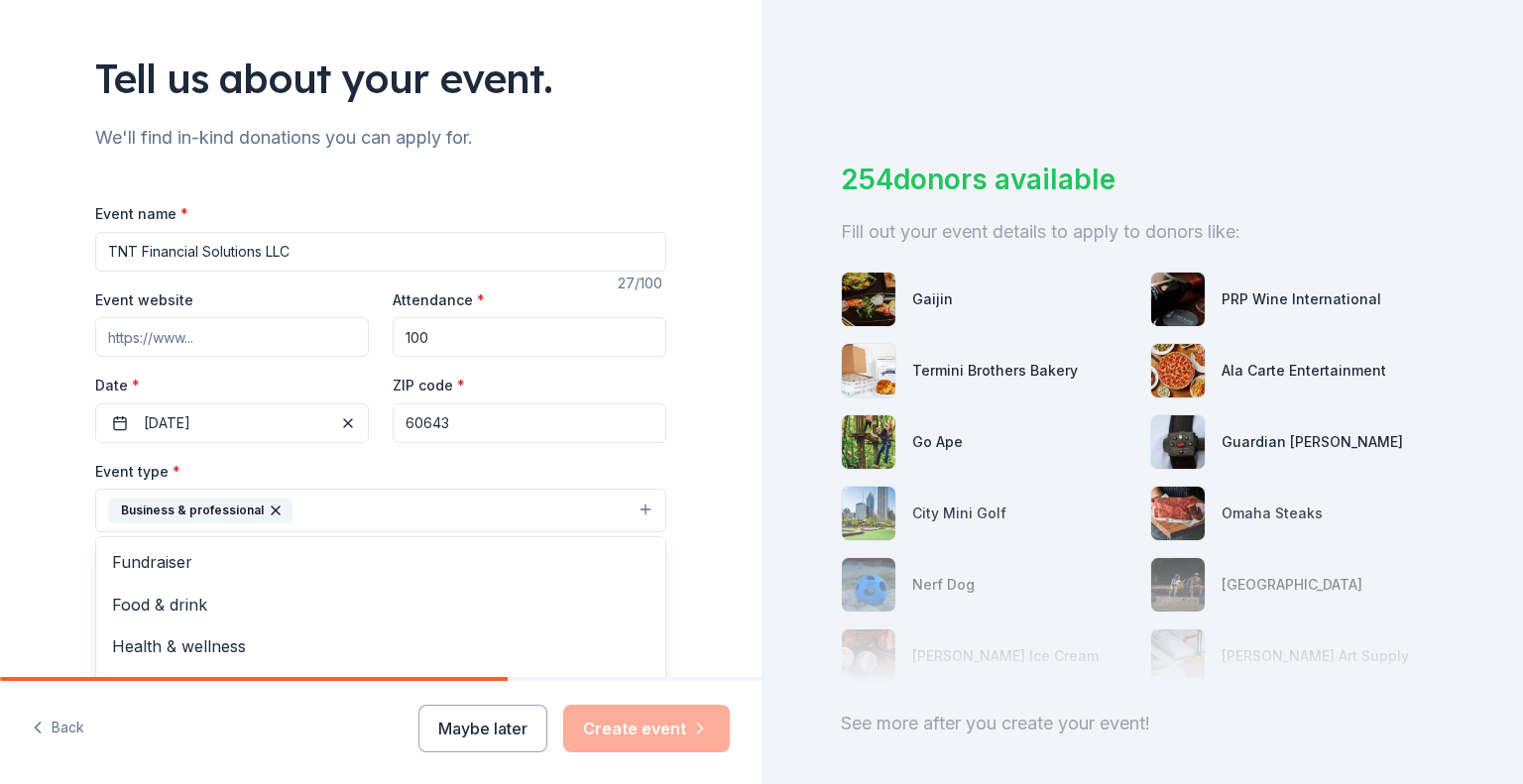 click on "Tell us about your event. We'll find in-kind donations you can apply for. Event name * TNT Financial Solutions LLC 27 /100 Event website Attendance * 100 Date * [DATE] ZIP code * 60643 Event type * Business & professional Fundraiser Food & drink Health & wellness Hobbies Music Performing & visual arts Demographic Select We use this information to help brands find events with their target demographic to sponsor their products. Mailing address Apt/unit Description What are you looking for? * Auction & raffle Meals Snacks Desserts Alcohol Beverages Send me reminders Email me reminders of donor application deadlines Recurring event" at bounding box center [381, 553] 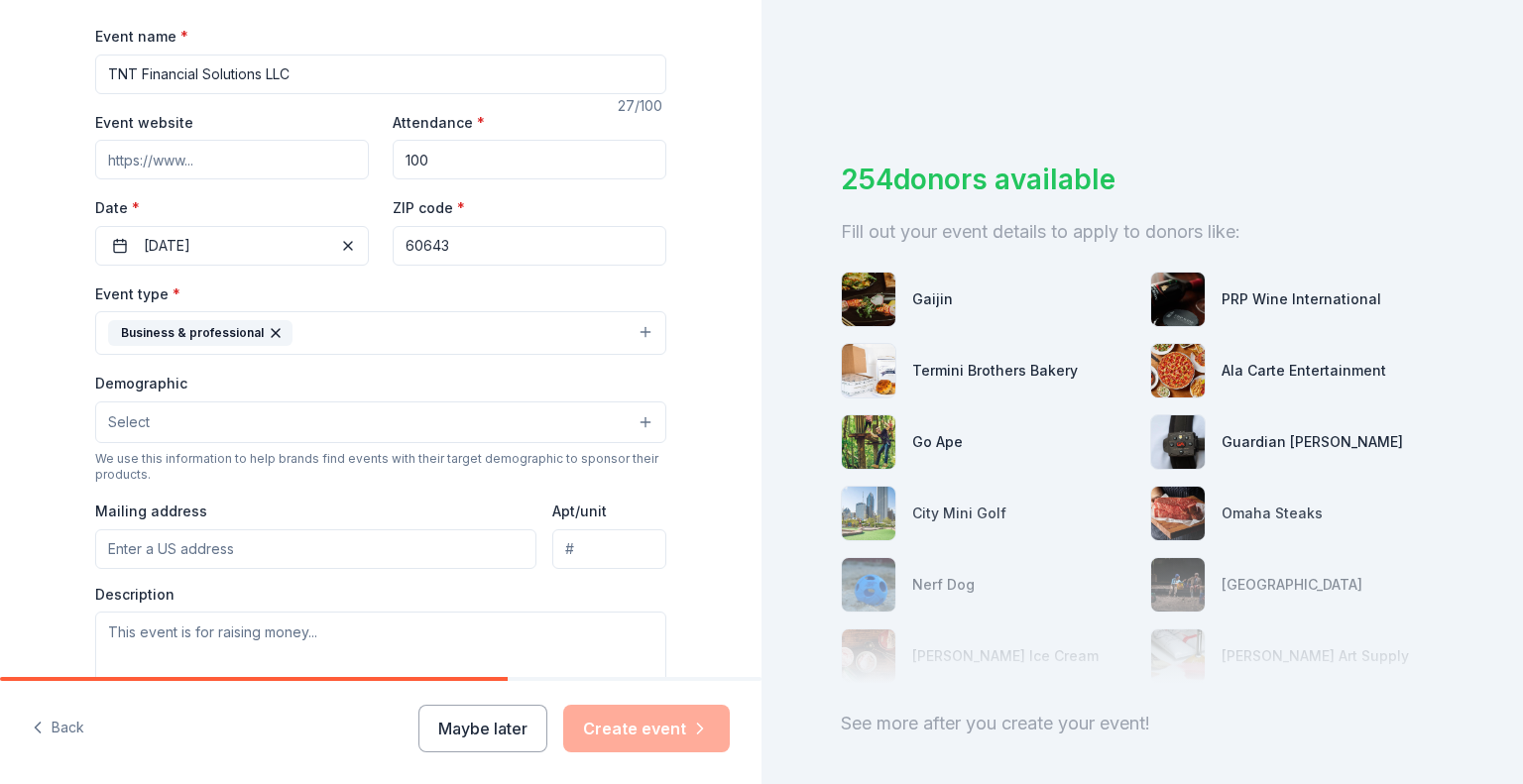scroll, scrollTop: 285, scrollLeft: 0, axis: vertical 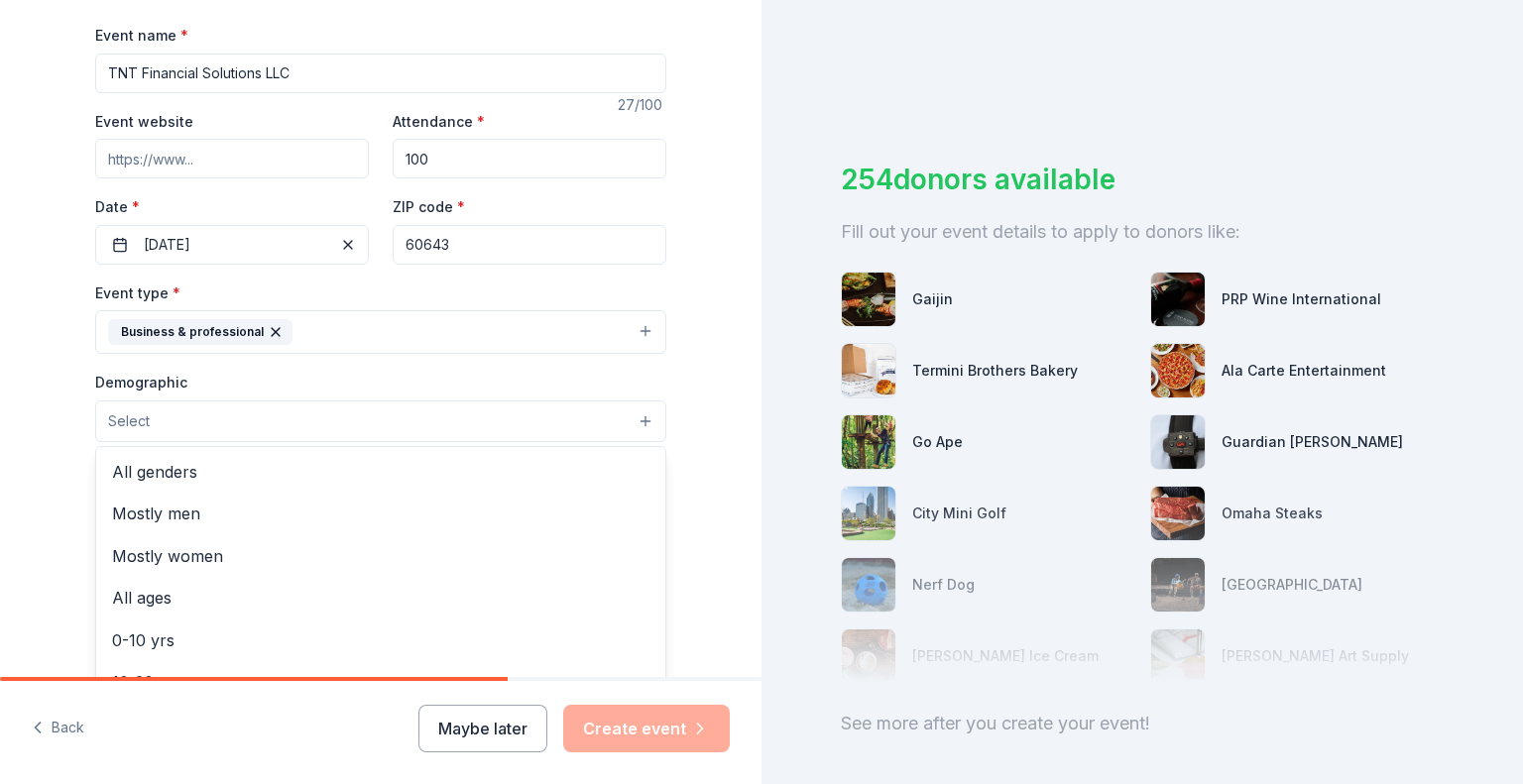 click on "Select" at bounding box center [381, 421] 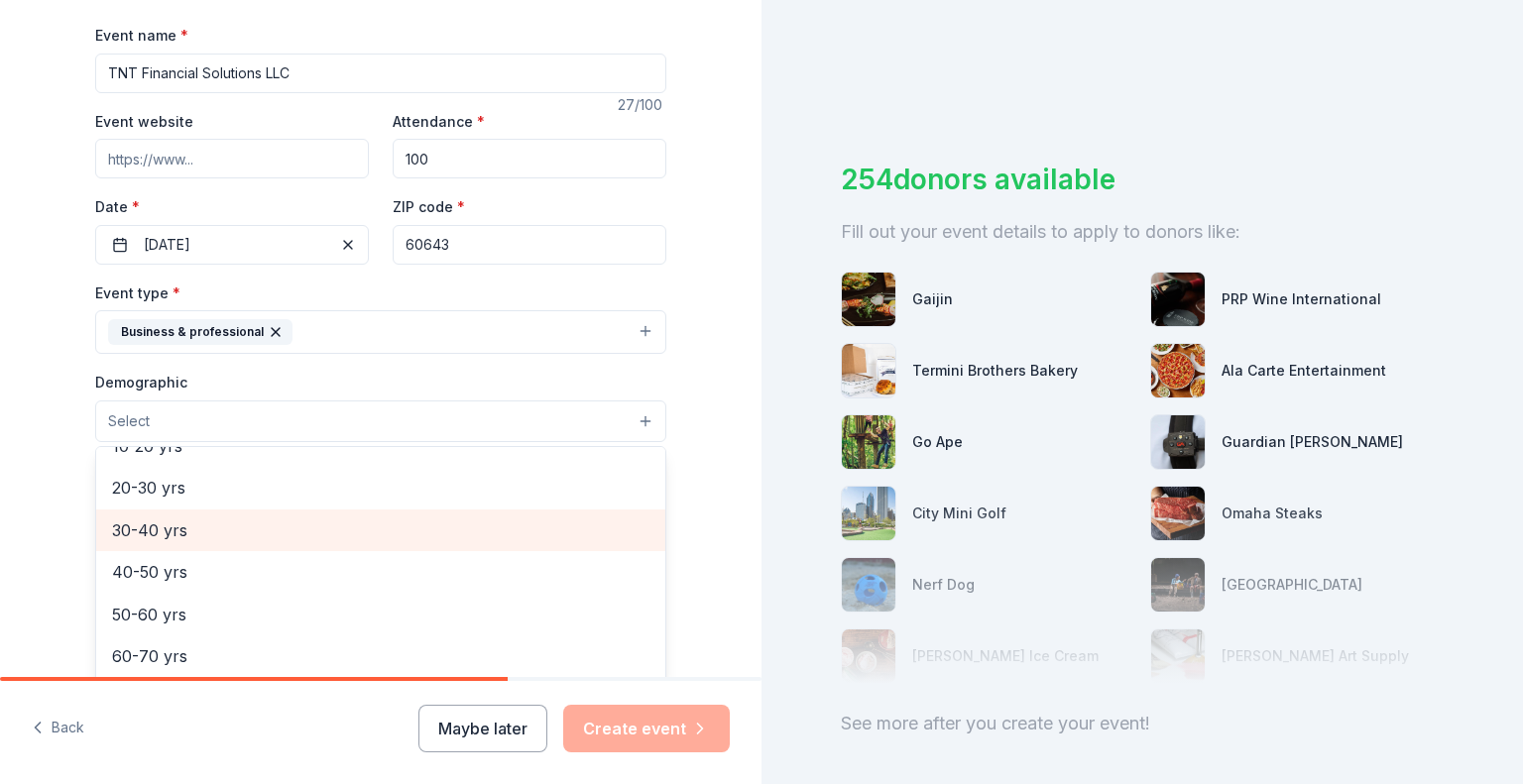 scroll, scrollTop: 317, scrollLeft: 0, axis: vertical 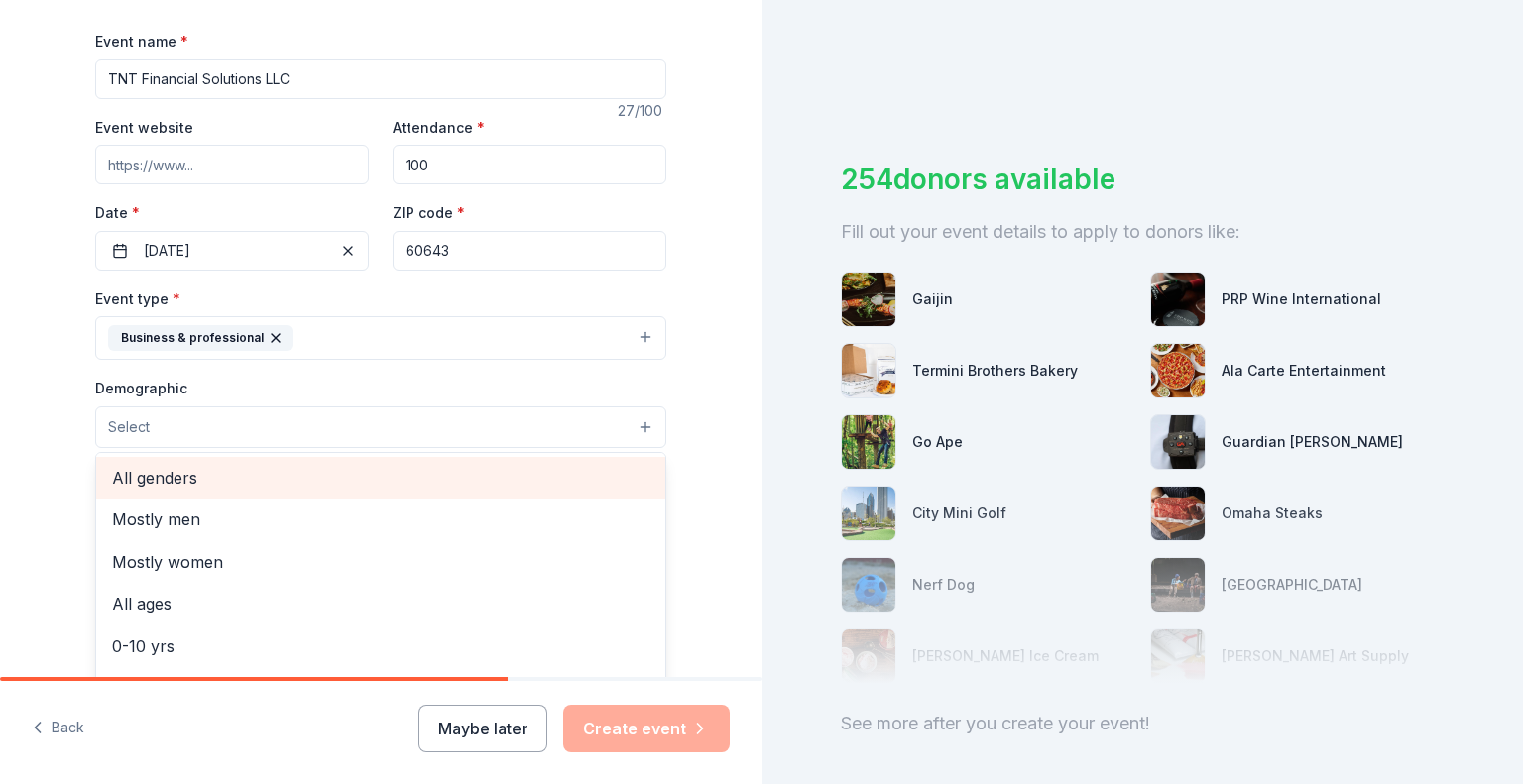 click on "All genders" at bounding box center (381, 478) 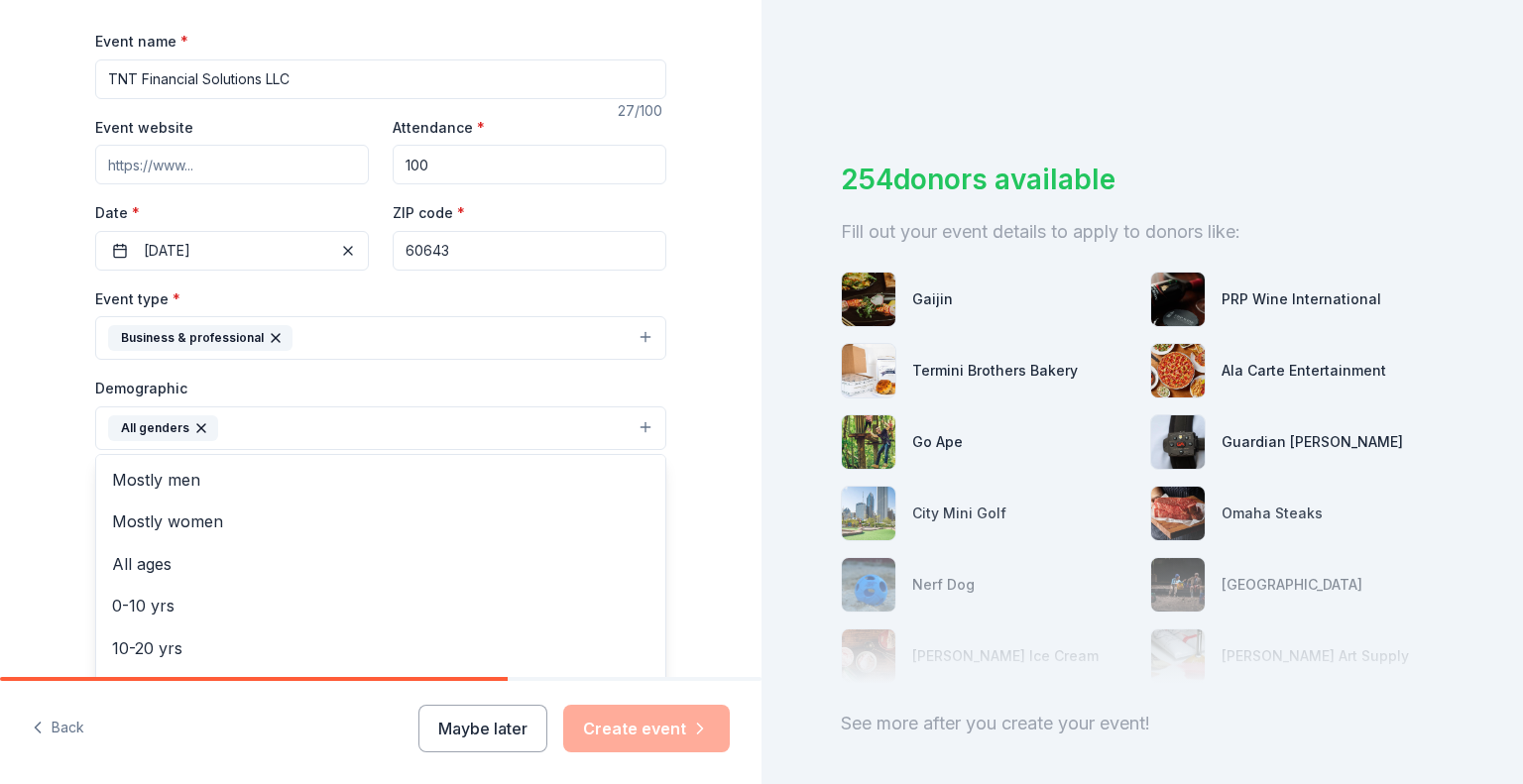 click on "Tell us about your event. We'll find in-kind donations you can apply for. Event name * TNT Financial Solutions LLC 27 /100 Event website Attendance * 100 Date * [DATE] ZIP code * 60643 Event type * Business & professional Demographic All genders Mostly men Mostly women All ages [DEMOGRAPHIC_DATA] yrs 10-20 yrs 20-30 yrs 30-40 yrs 40-50 yrs 50-60 yrs 60-70 yrs 70-80 yrs 80+ yrs We use this information to help brands find events with their target demographic to sponsor their products. Mailing address Apt/unit Description What are you looking for? * Auction & raffle Meals Snacks Desserts Alcohol Beverages Send me reminders Email me reminders of donor application deadlines Recurring event" at bounding box center [381, 382] 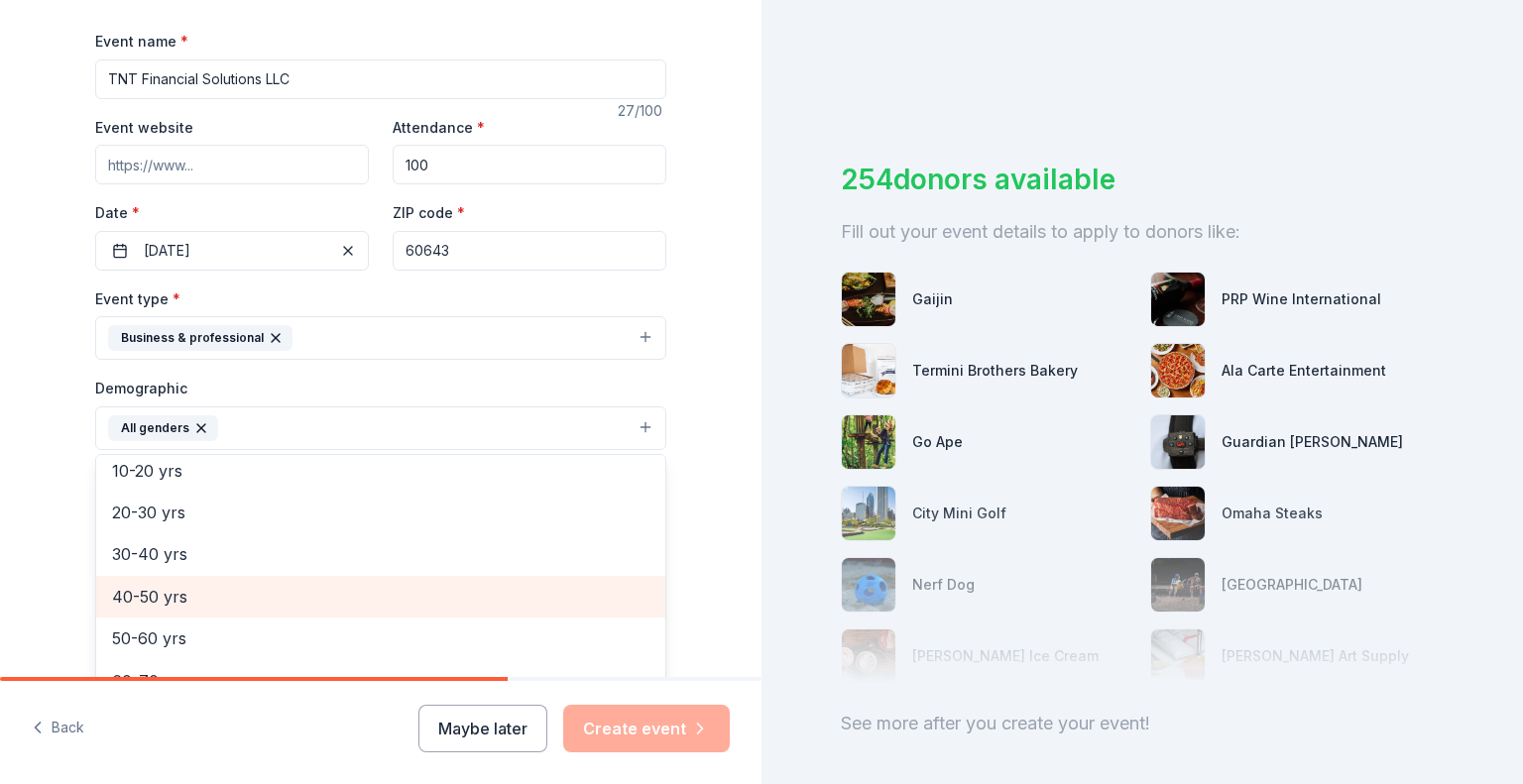 scroll, scrollTop: 181, scrollLeft: 0, axis: vertical 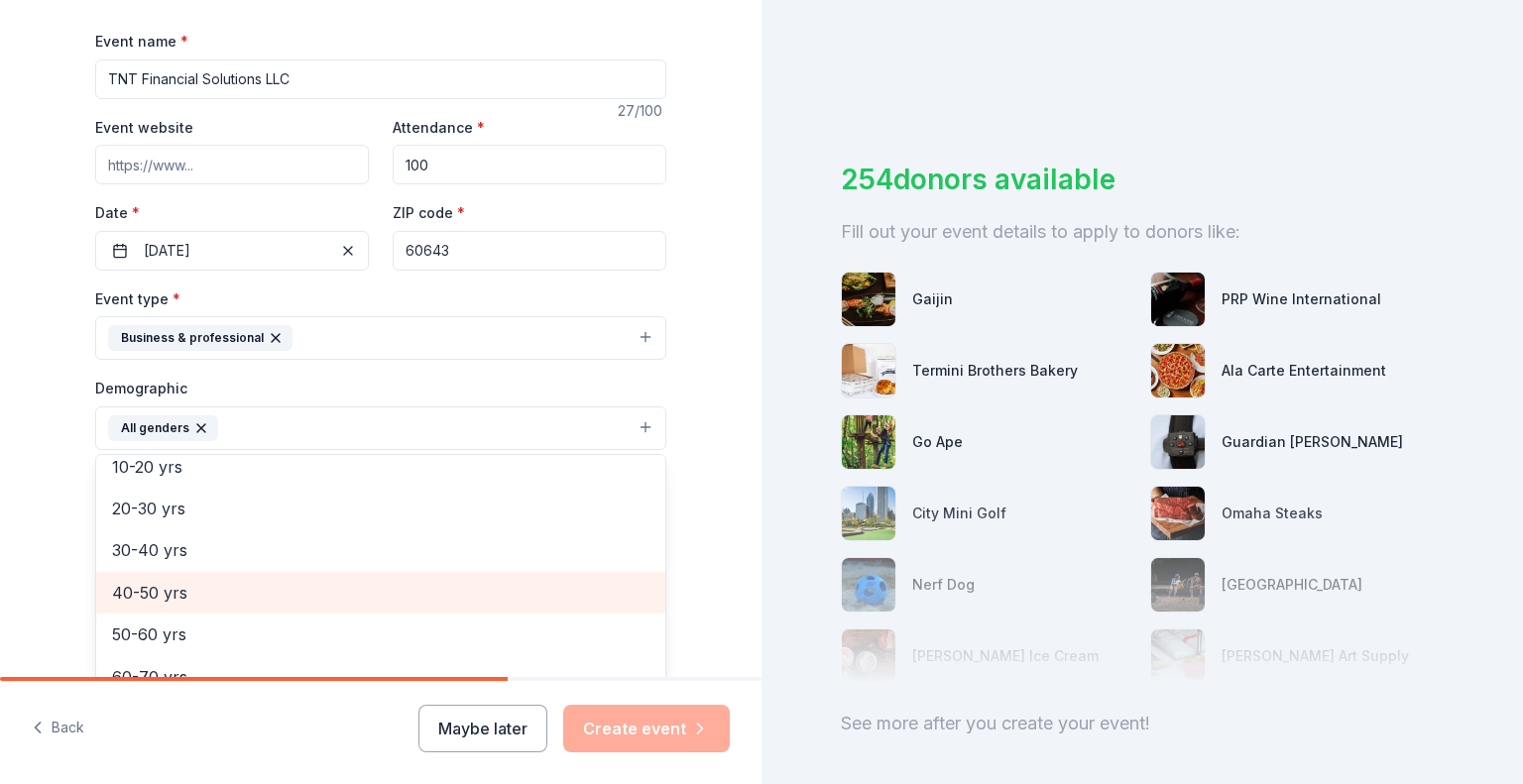 click on "40-50 yrs" at bounding box center [381, 593] 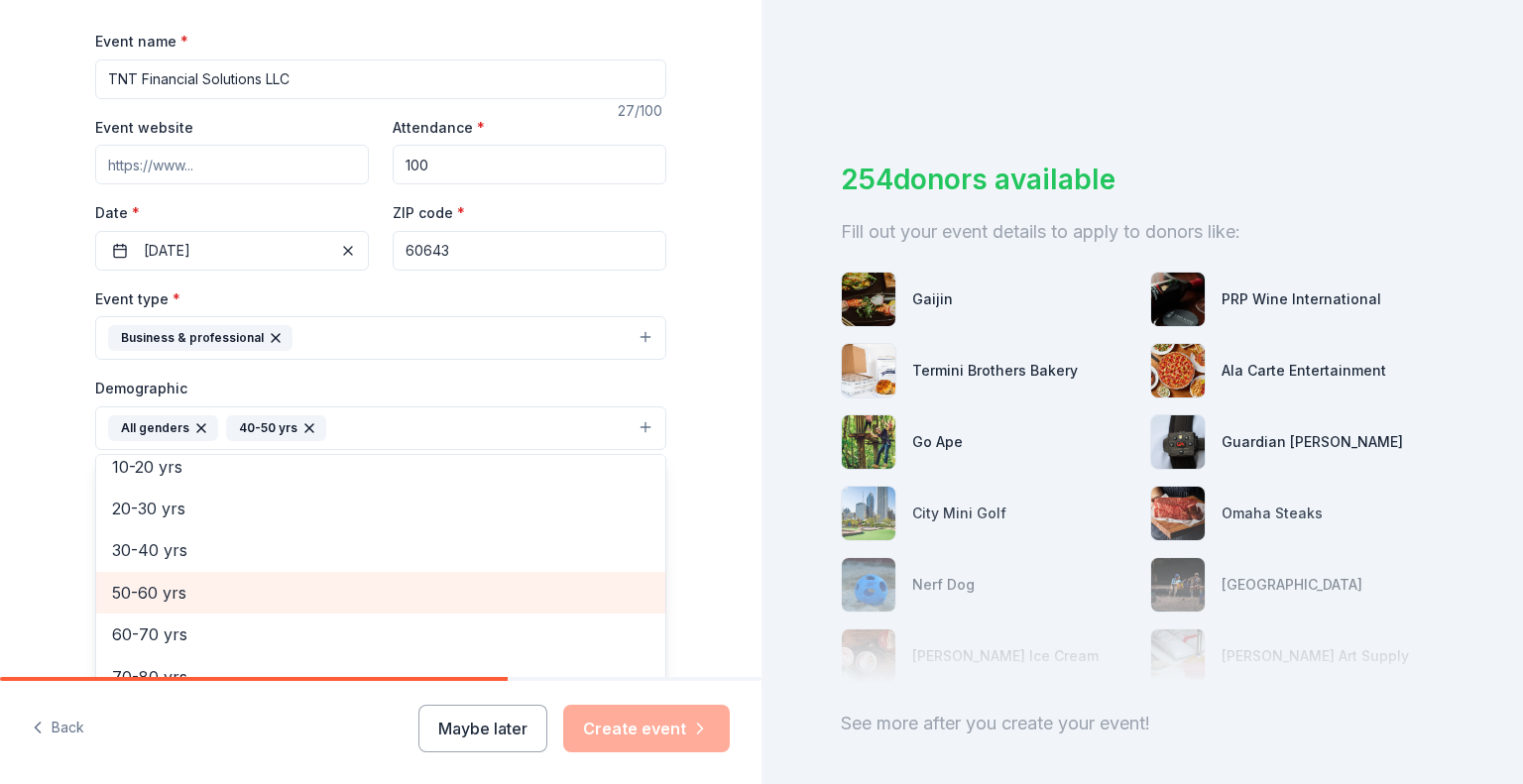 click on "50-60 yrs" at bounding box center [381, 593] 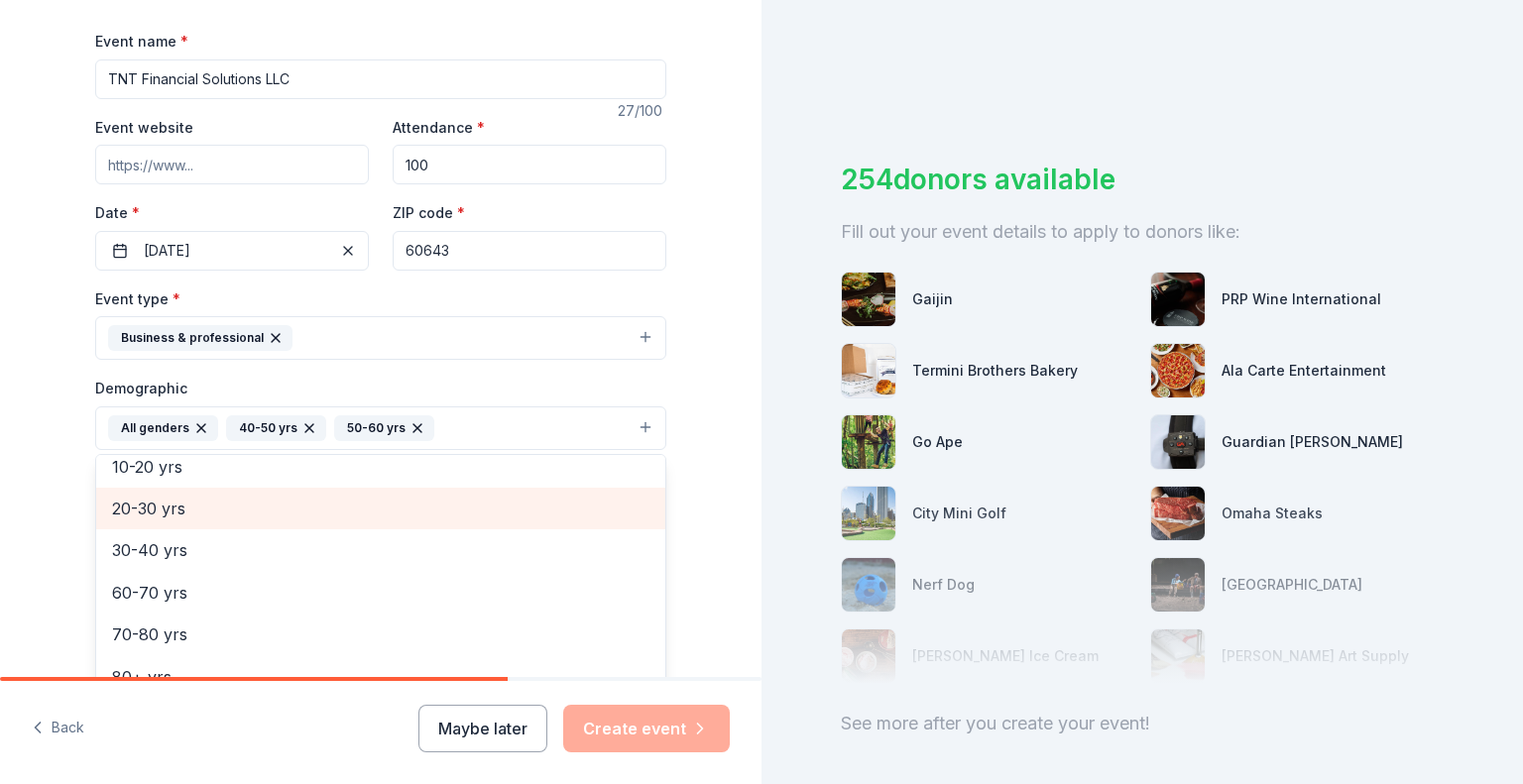 click on "20-30 yrs" at bounding box center (381, 508) 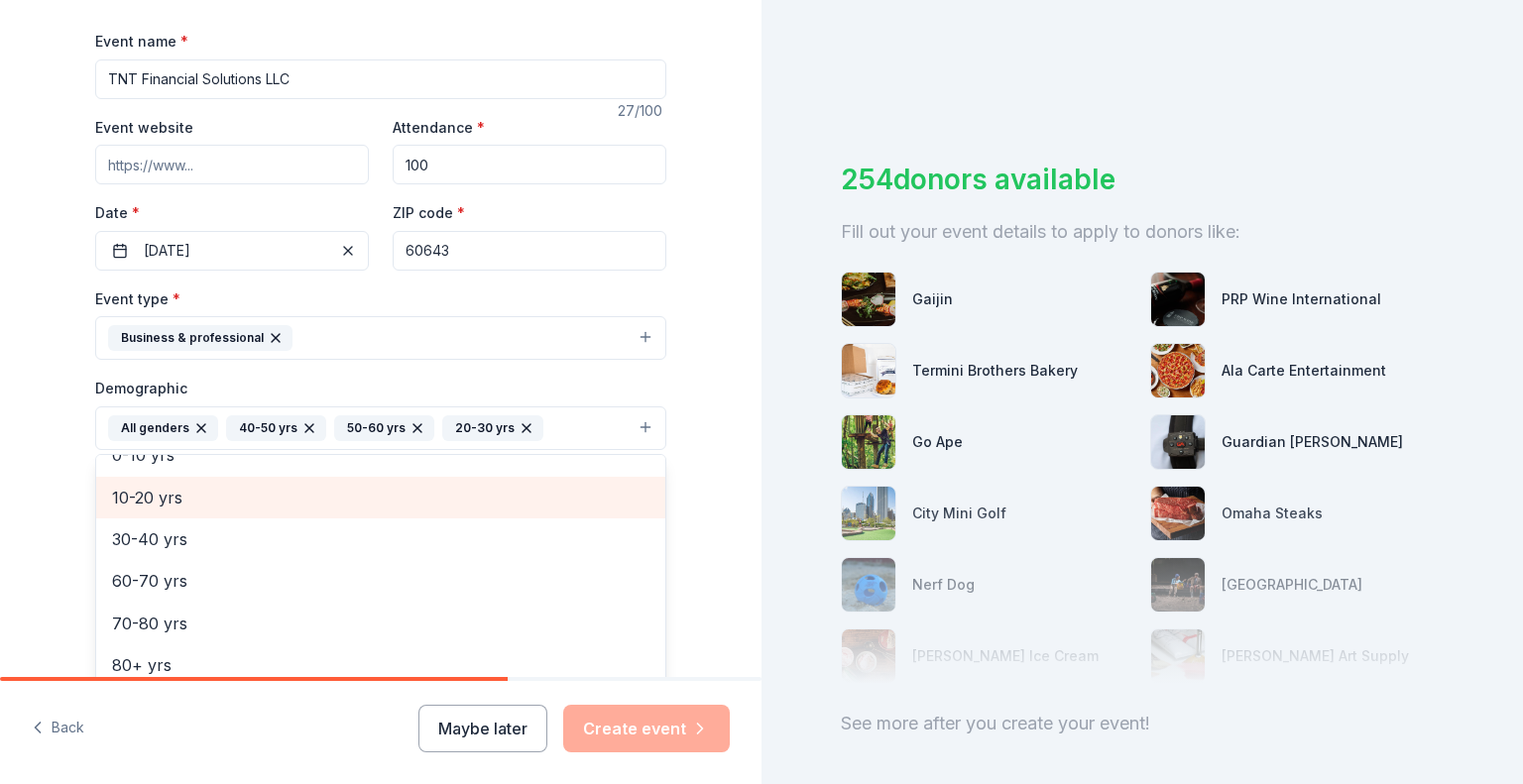 scroll, scrollTop: 150, scrollLeft: 0, axis: vertical 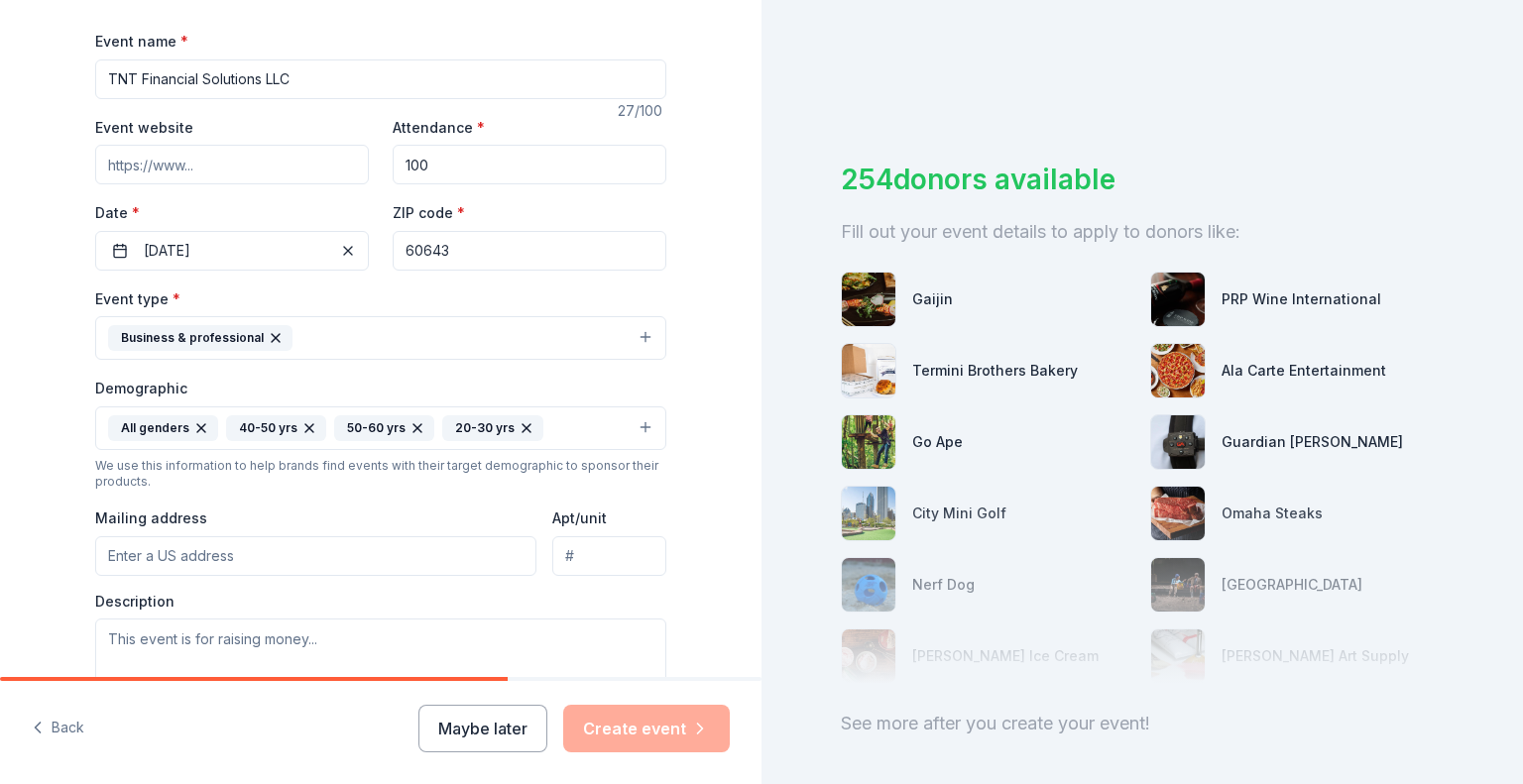 click 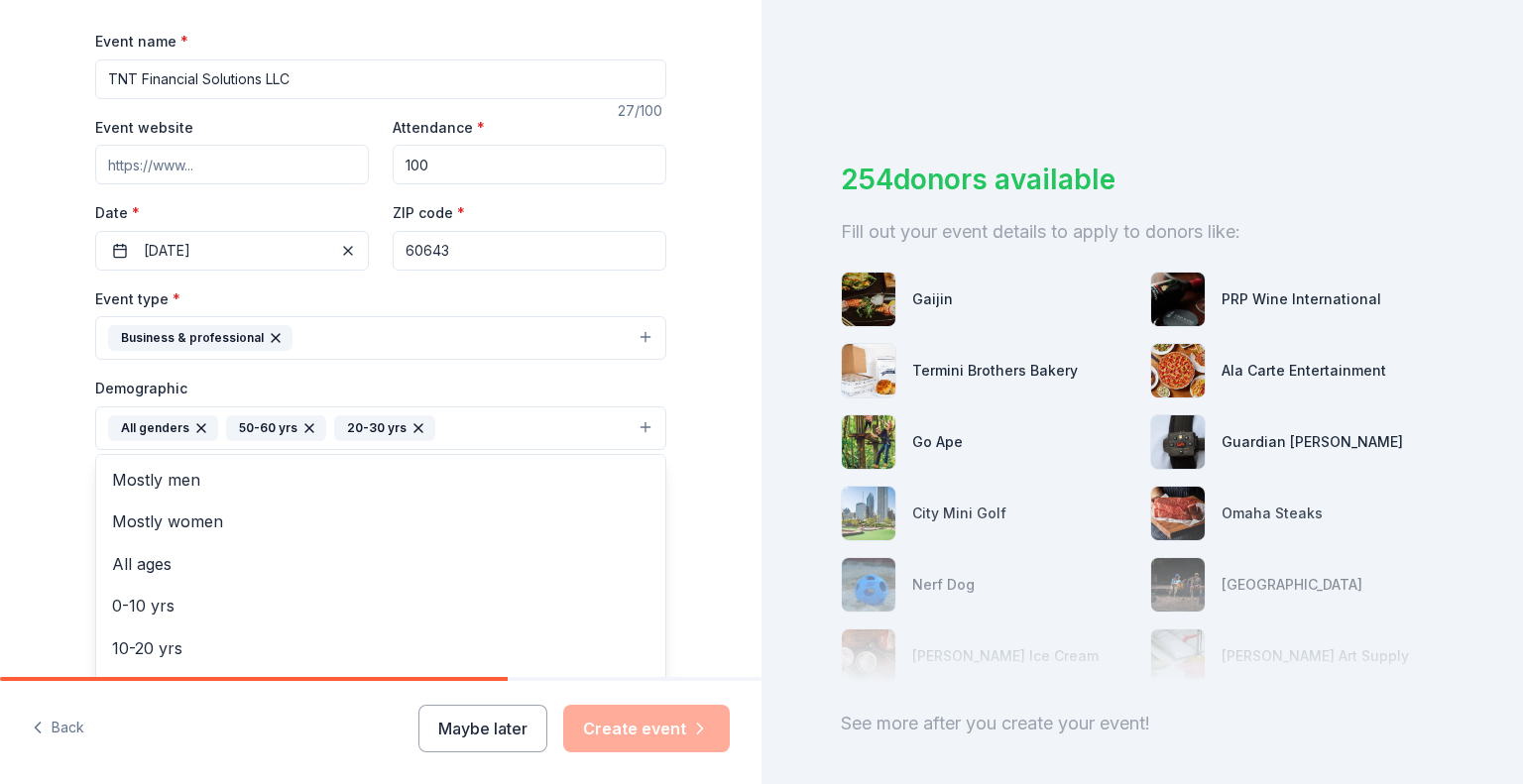 click 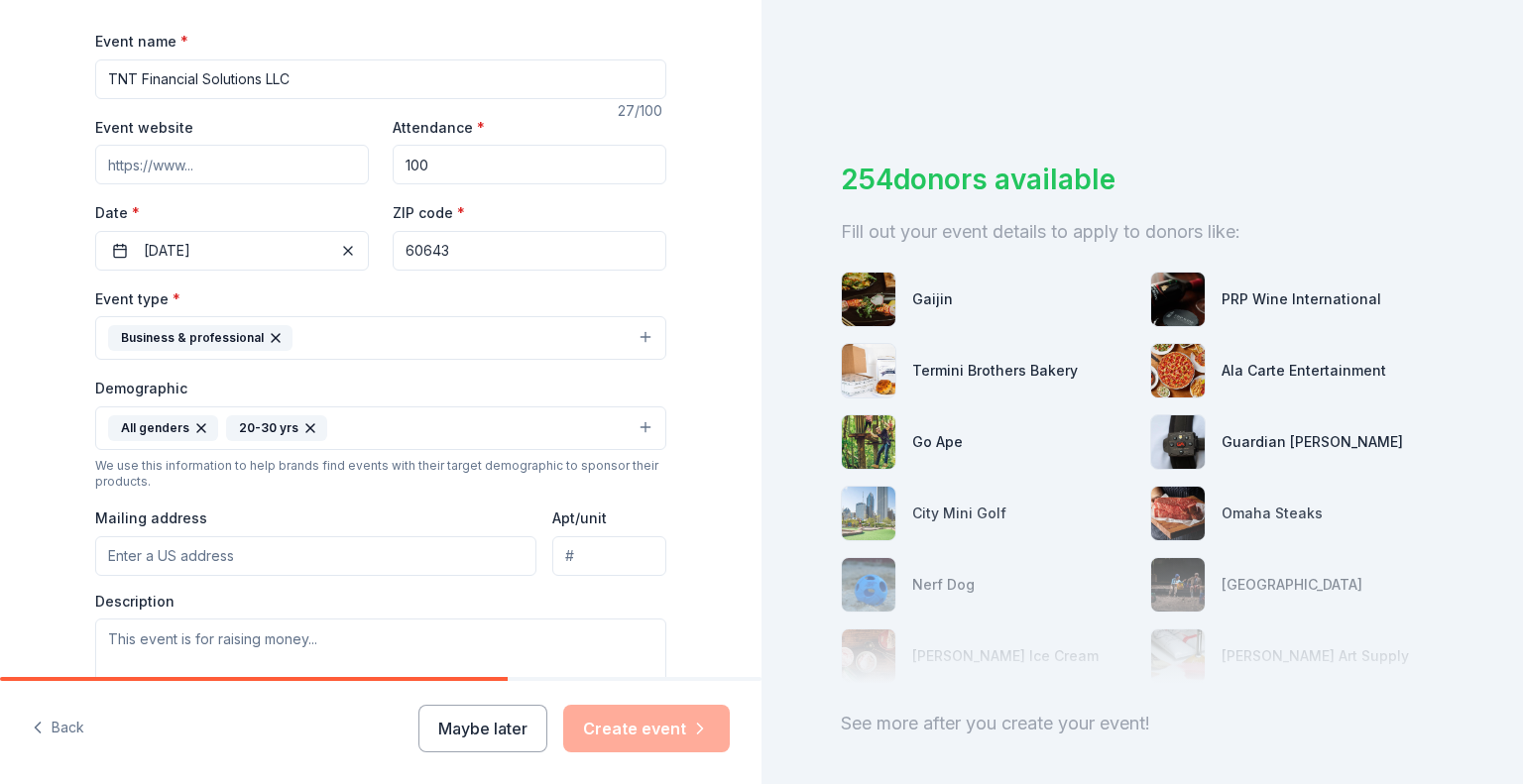 click 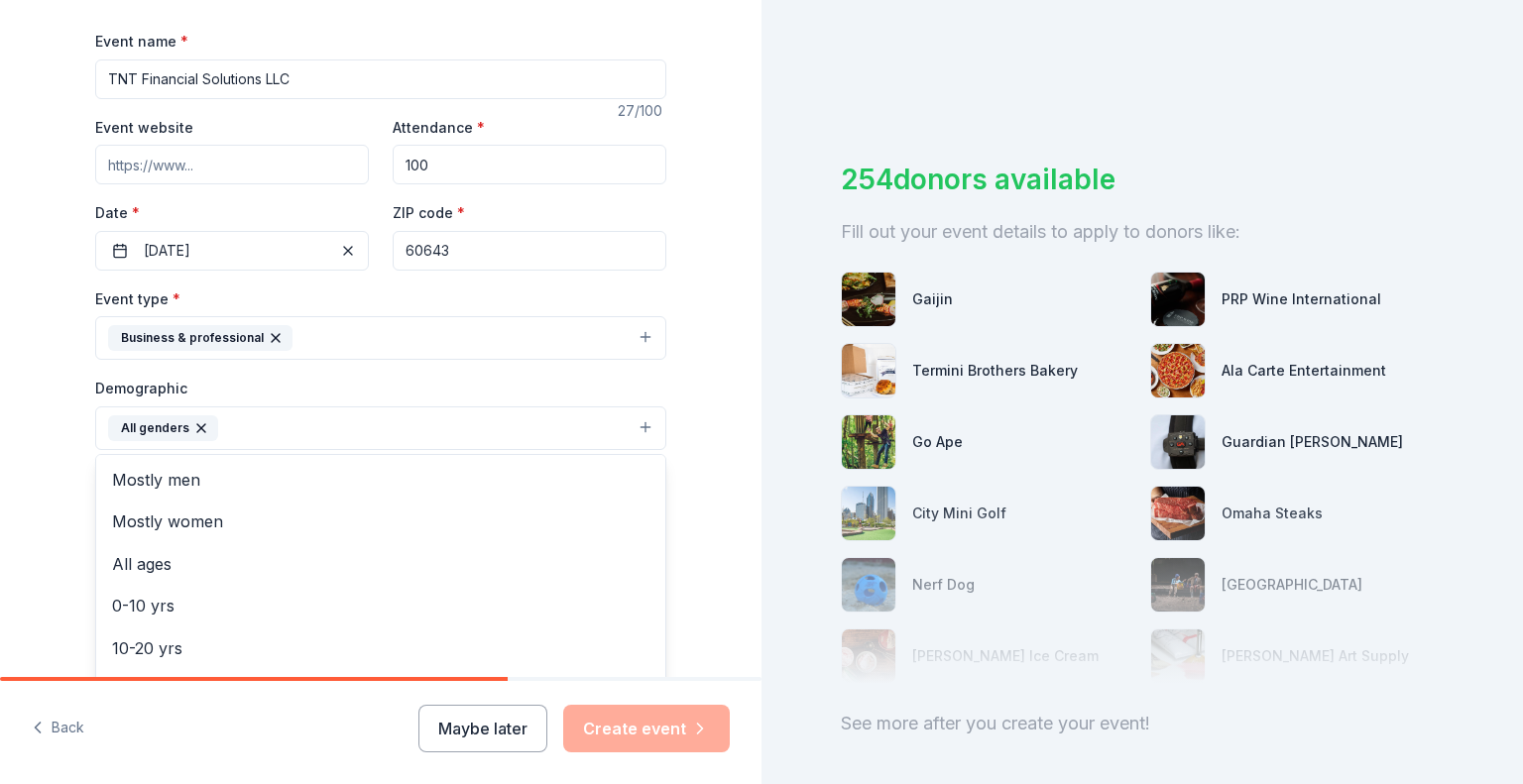 click on "All genders" at bounding box center [381, 428] 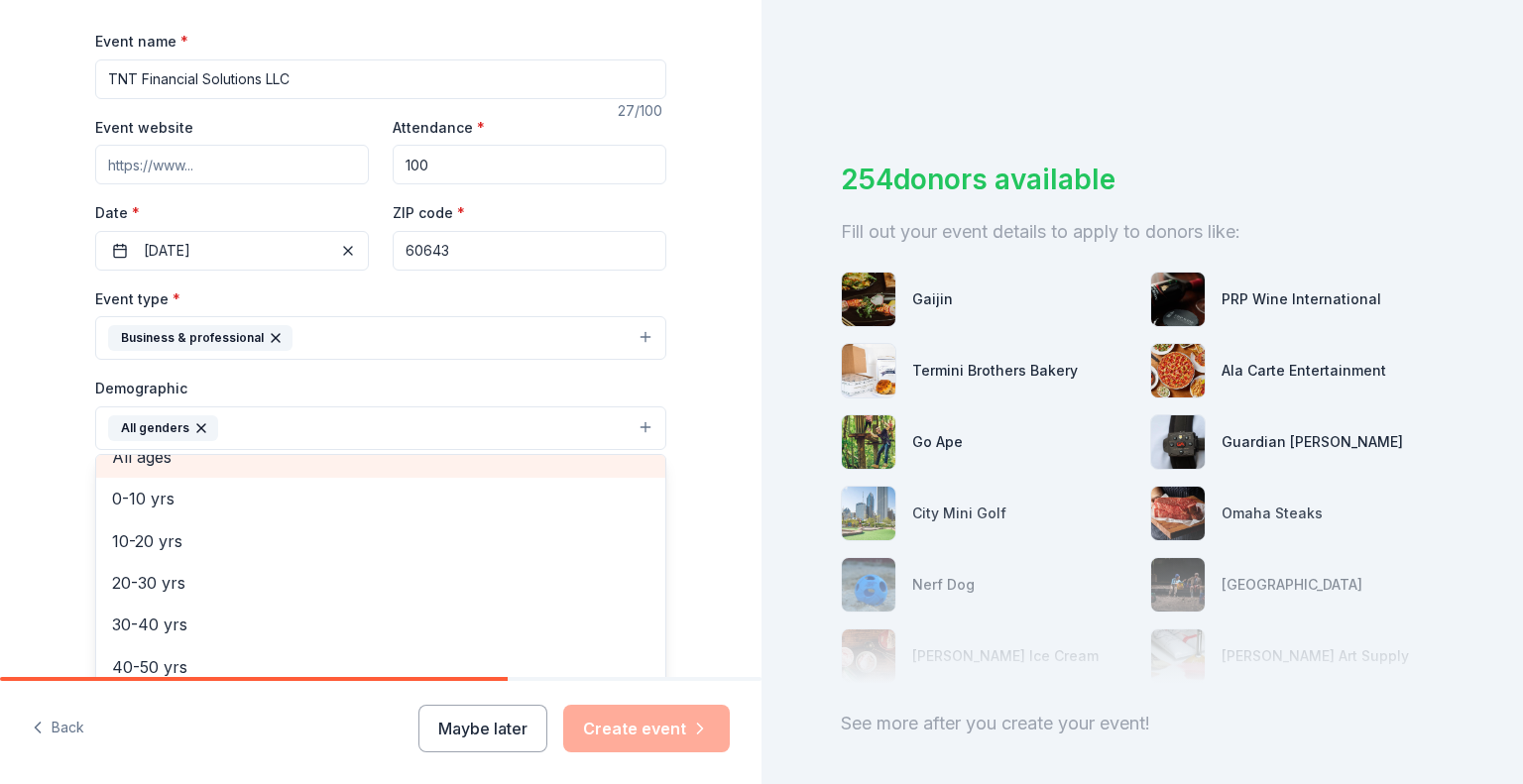 scroll, scrollTop: 110, scrollLeft: 0, axis: vertical 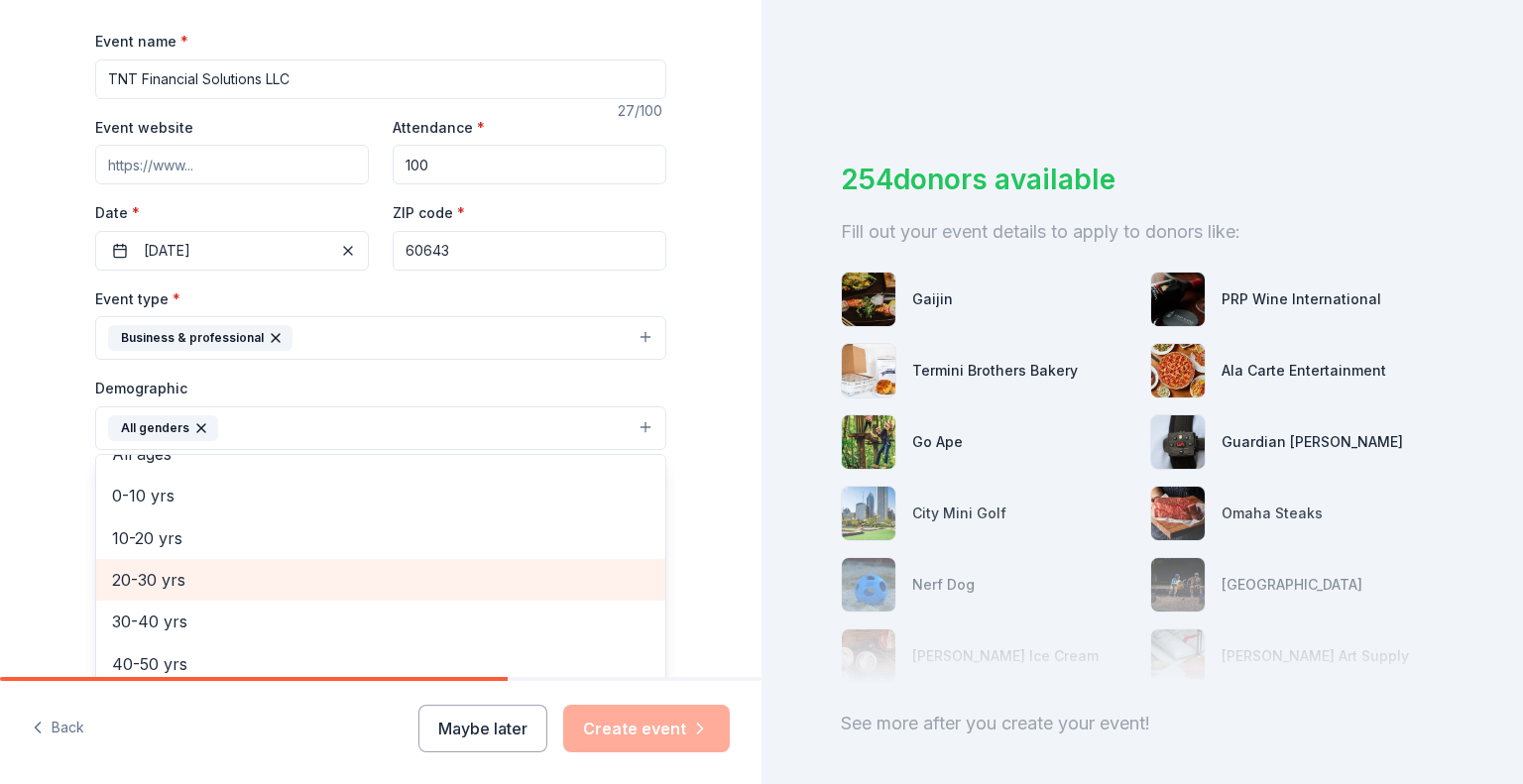 click on "20-30 yrs" at bounding box center (381, 580) 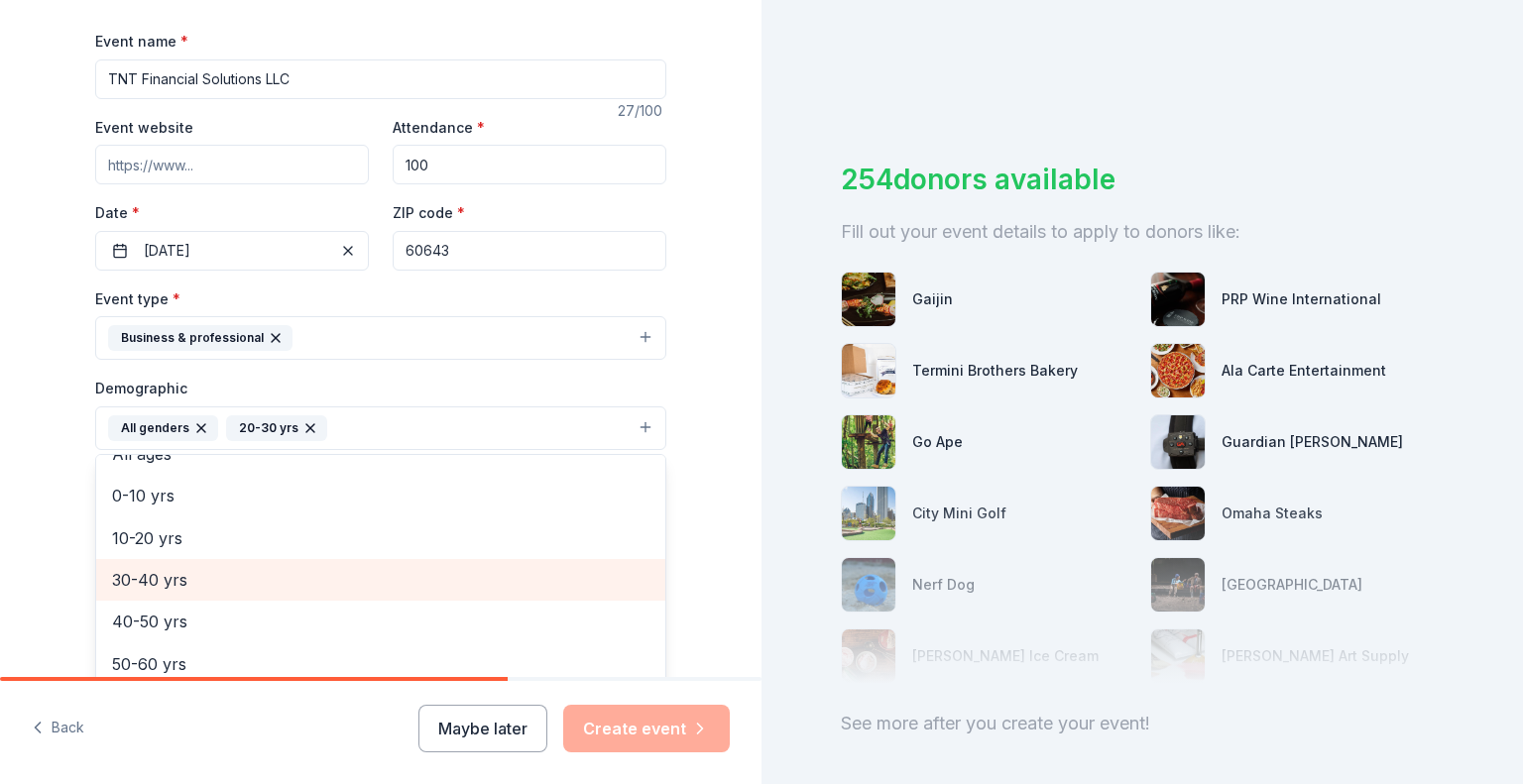 click on "30-40 yrs" at bounding box center [381, 580] 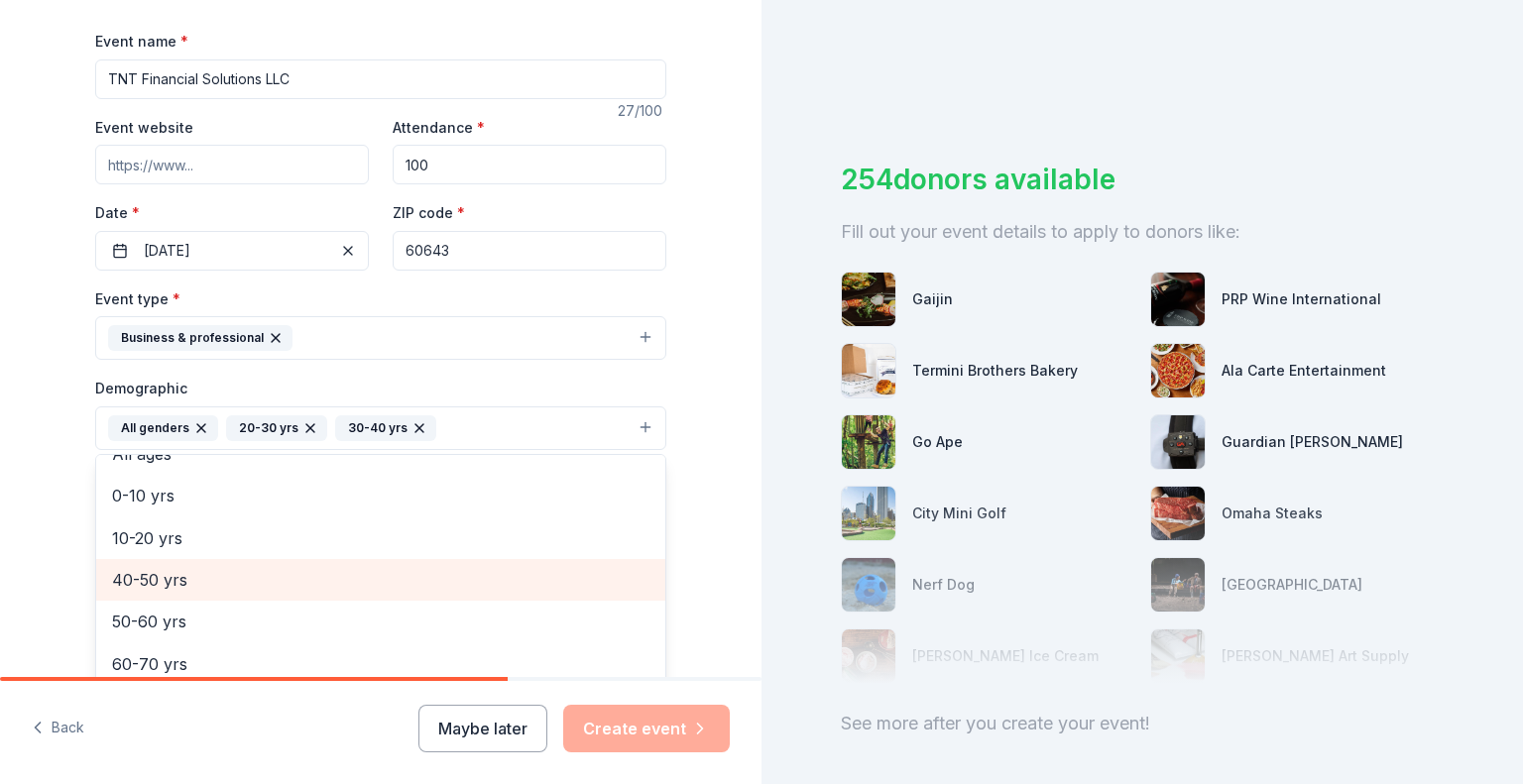 click on "40-50 yrs" at bounding box center (381, 580) 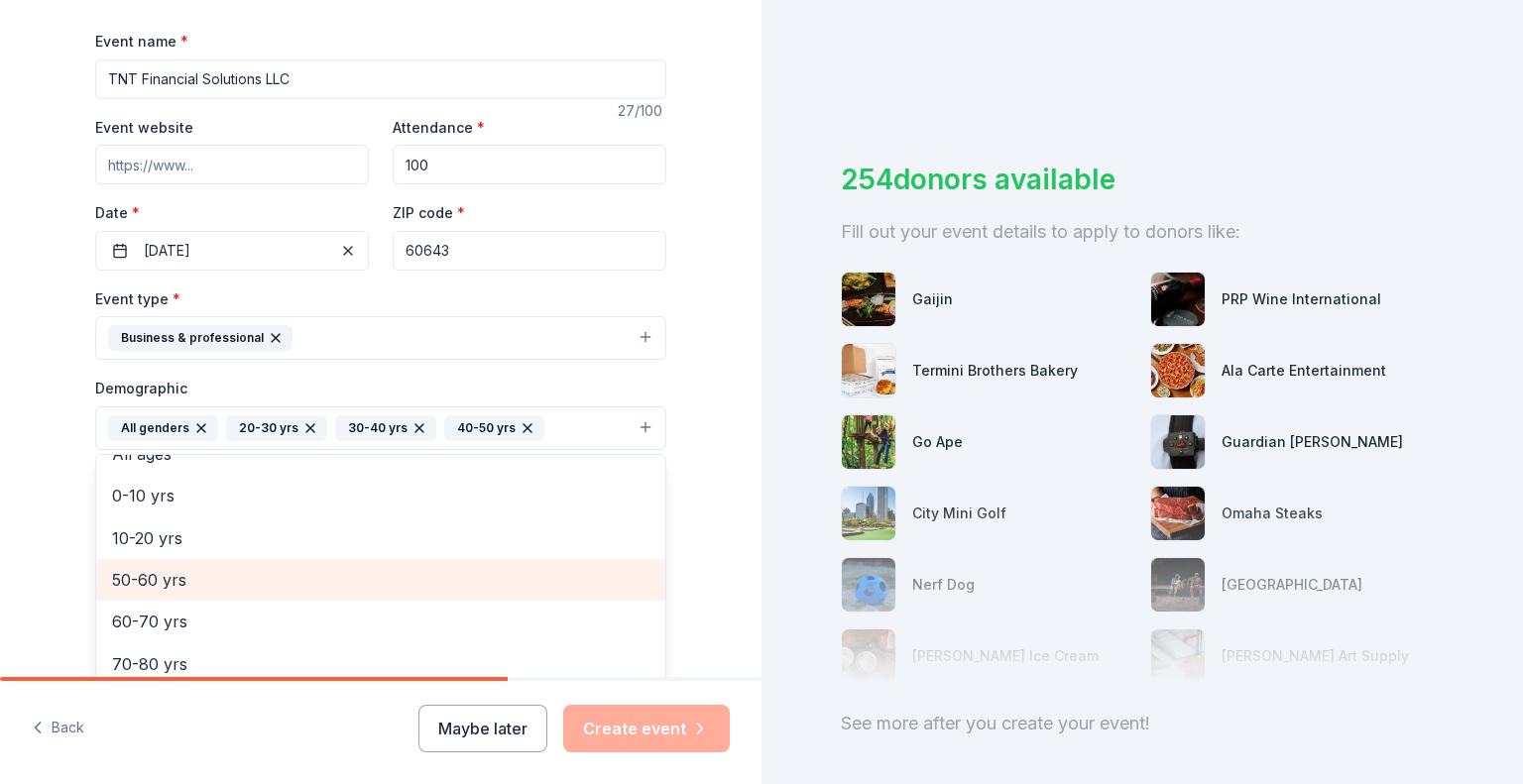 click on "50-60 yrs" at bounding box center [381, 580] 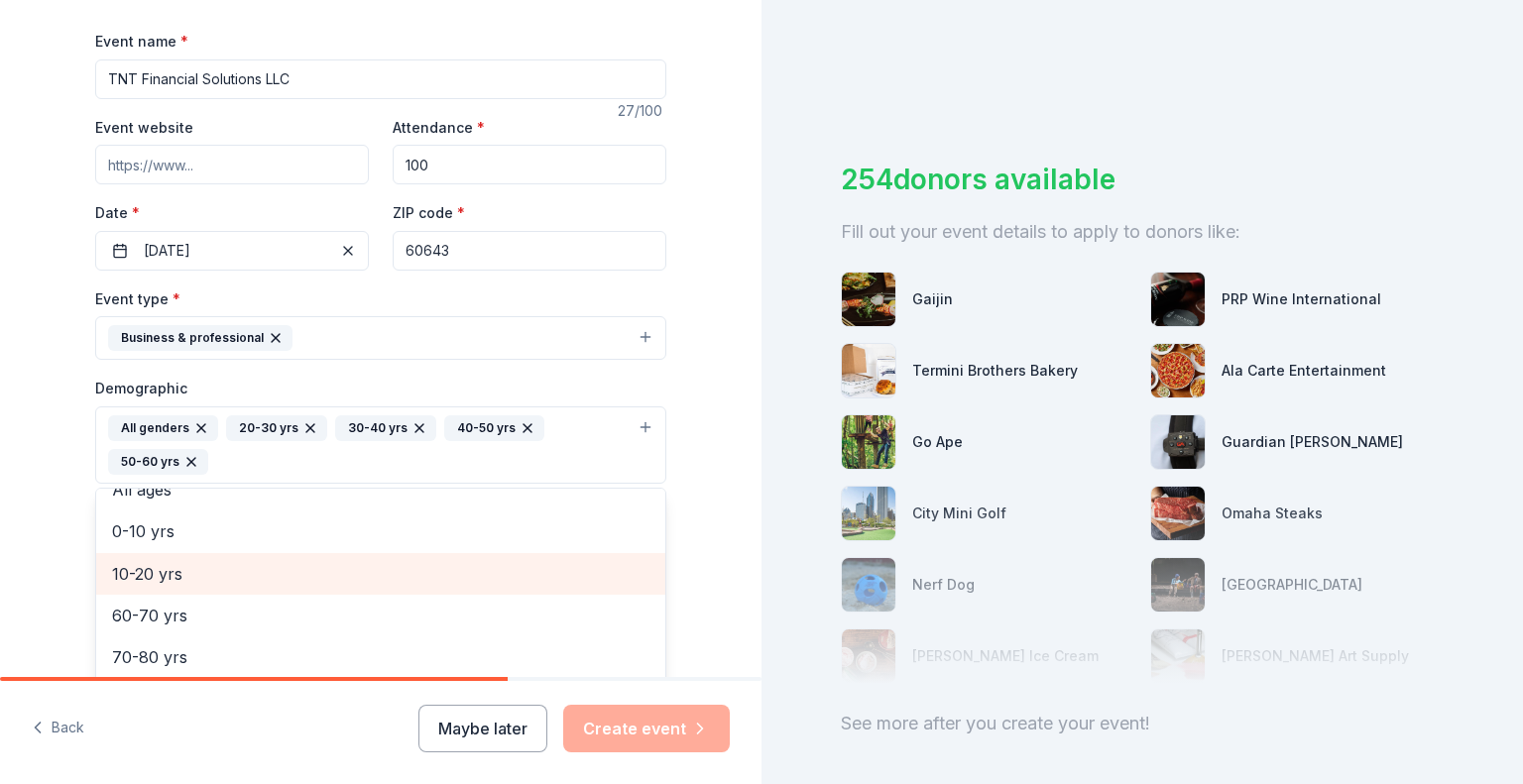 scroll, scrollTop: 107, scrollLeft: 0, axis: vertical 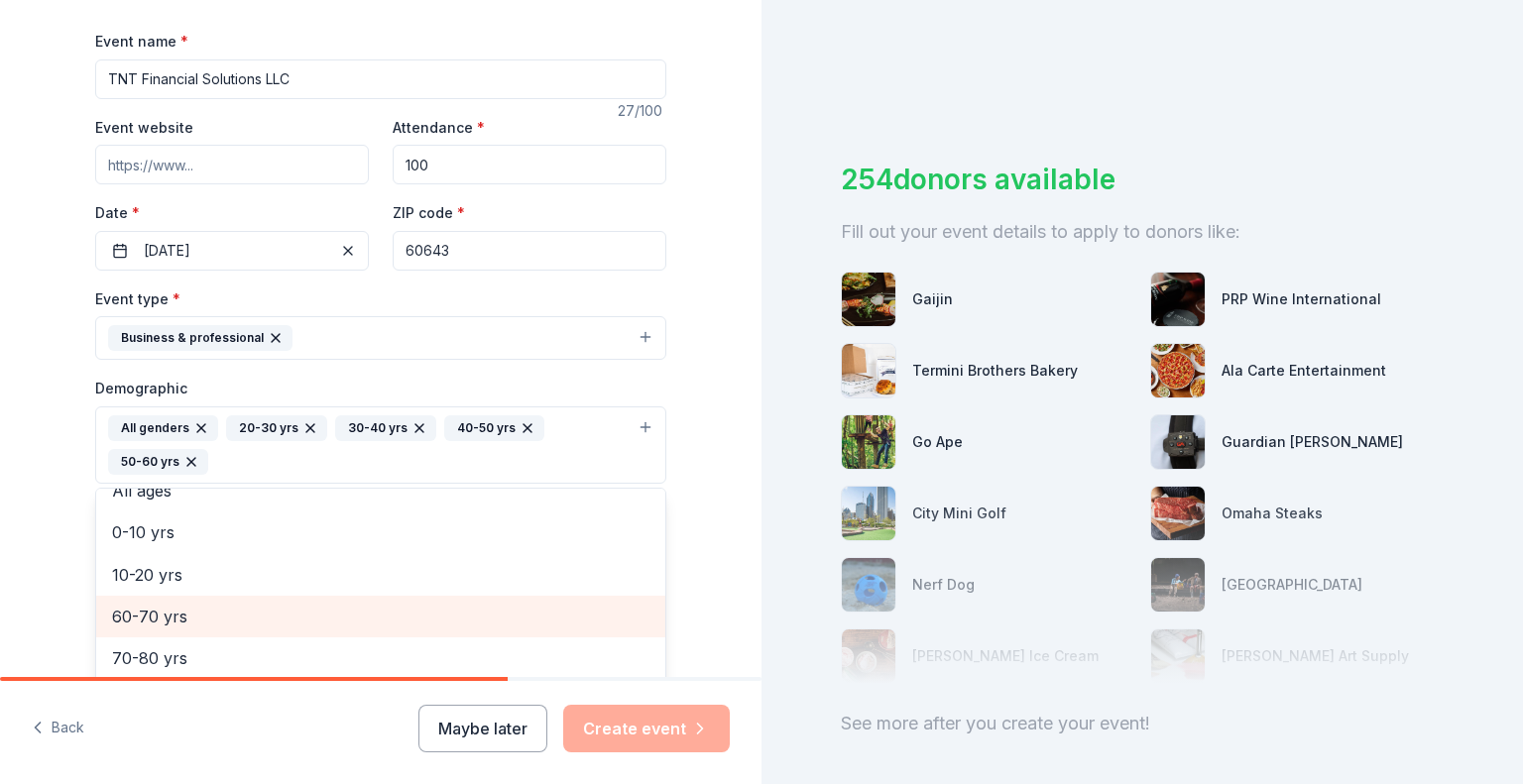 click on "60-70 yrs" at bounding box center (381, 616) 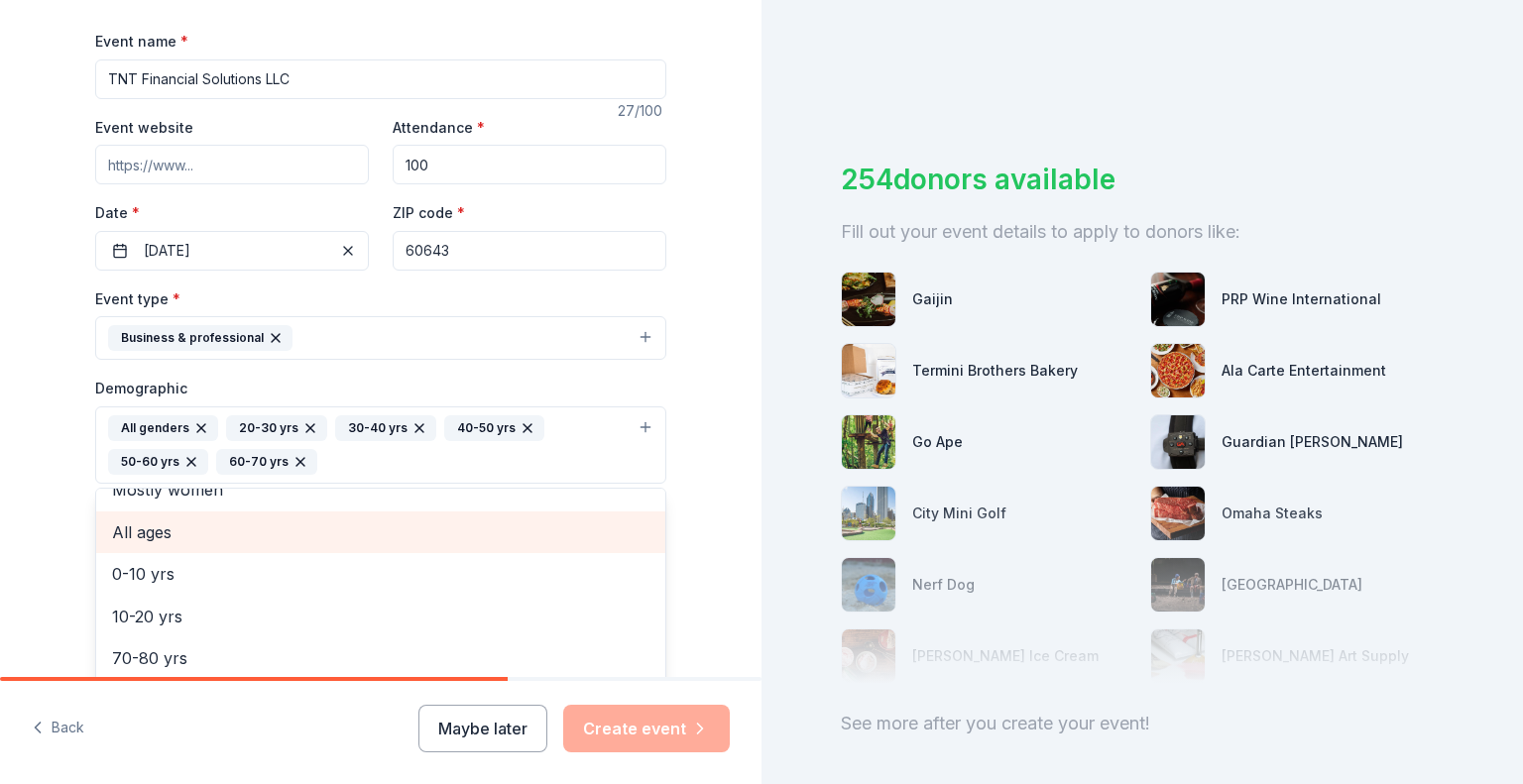 scroll, scrollTop: 0, scrollLeft: 0, axis: both 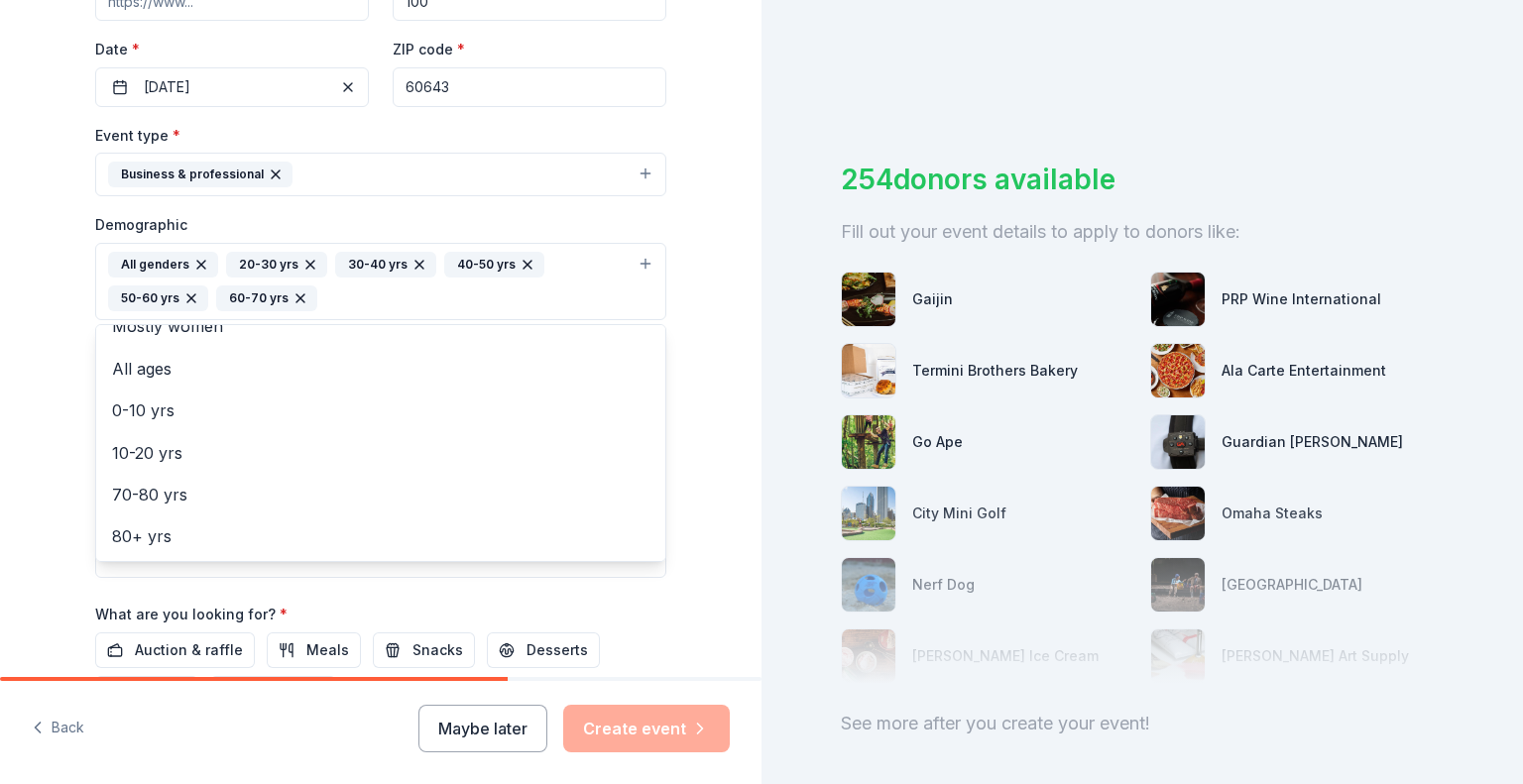 click on "Tell us about your event. We'll find in-kind donations you can apply for. Event name * TNT Financial Solutions LLC 27 /100 Event website Attendance * 100 Date * [DATE] ZIP code * 60643 Event type * Business & professional Demographic All genders 20-30 yrs 30-40 yrs 40-50 yrs 50-60 yrs 60-70 yrs Mostly men Mostly women All ages [DEMOGRAPHIC_DATA] yrs 10-20 yrs 70-80 yrs 80+ yrs We use this information to help brands find events with their target demographic to sponsor their products. Mailing address Apt/unit Description What are you looking for? * Auction & raffle Meals Snacks Desserts Alcohol Beverages Send me reminders Email me reminders of donor application deadlines Recurring event" at bounding box center (381, 235) 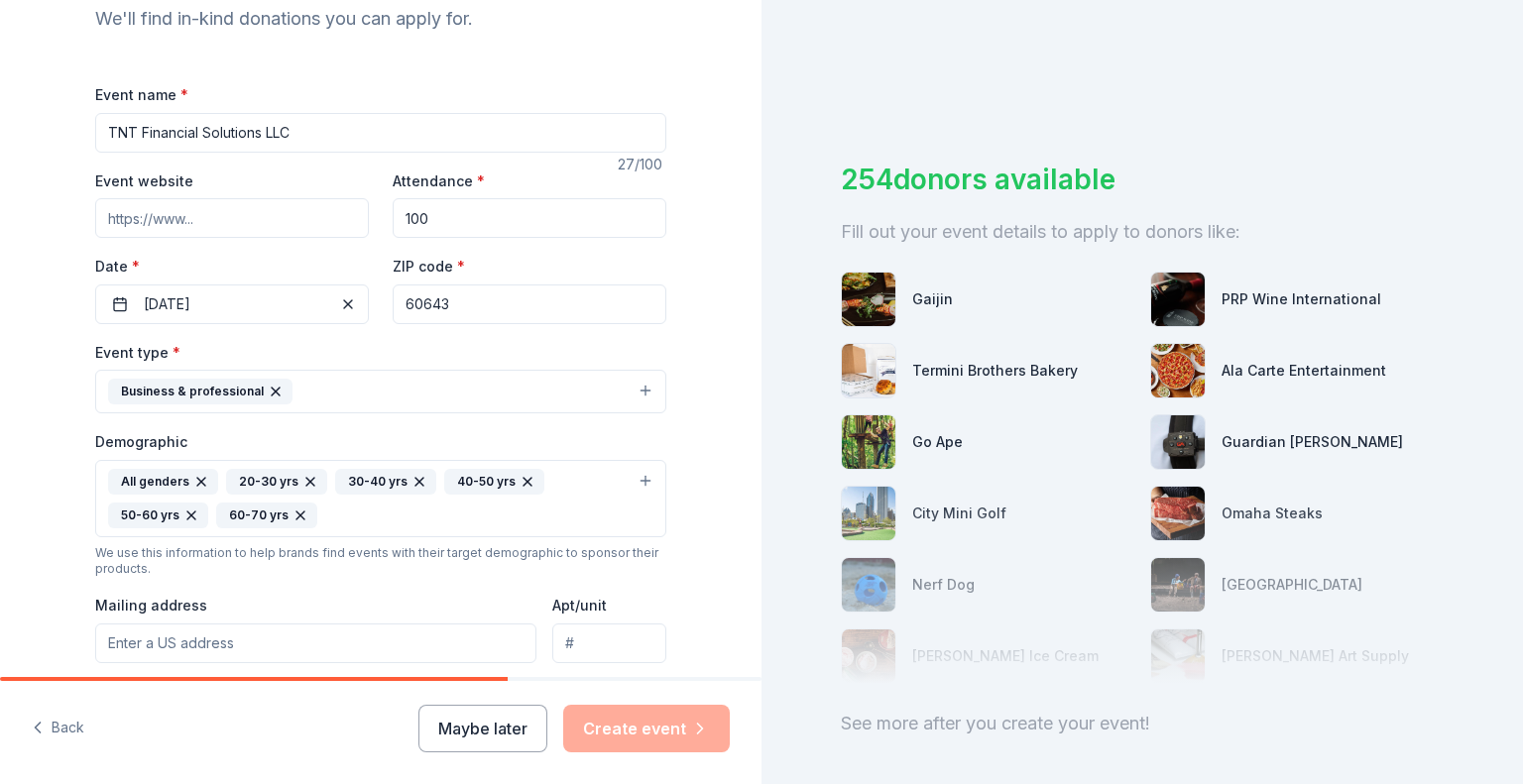 scroll, scrollTop: 225, scrollLeft: 0, axis: vertical 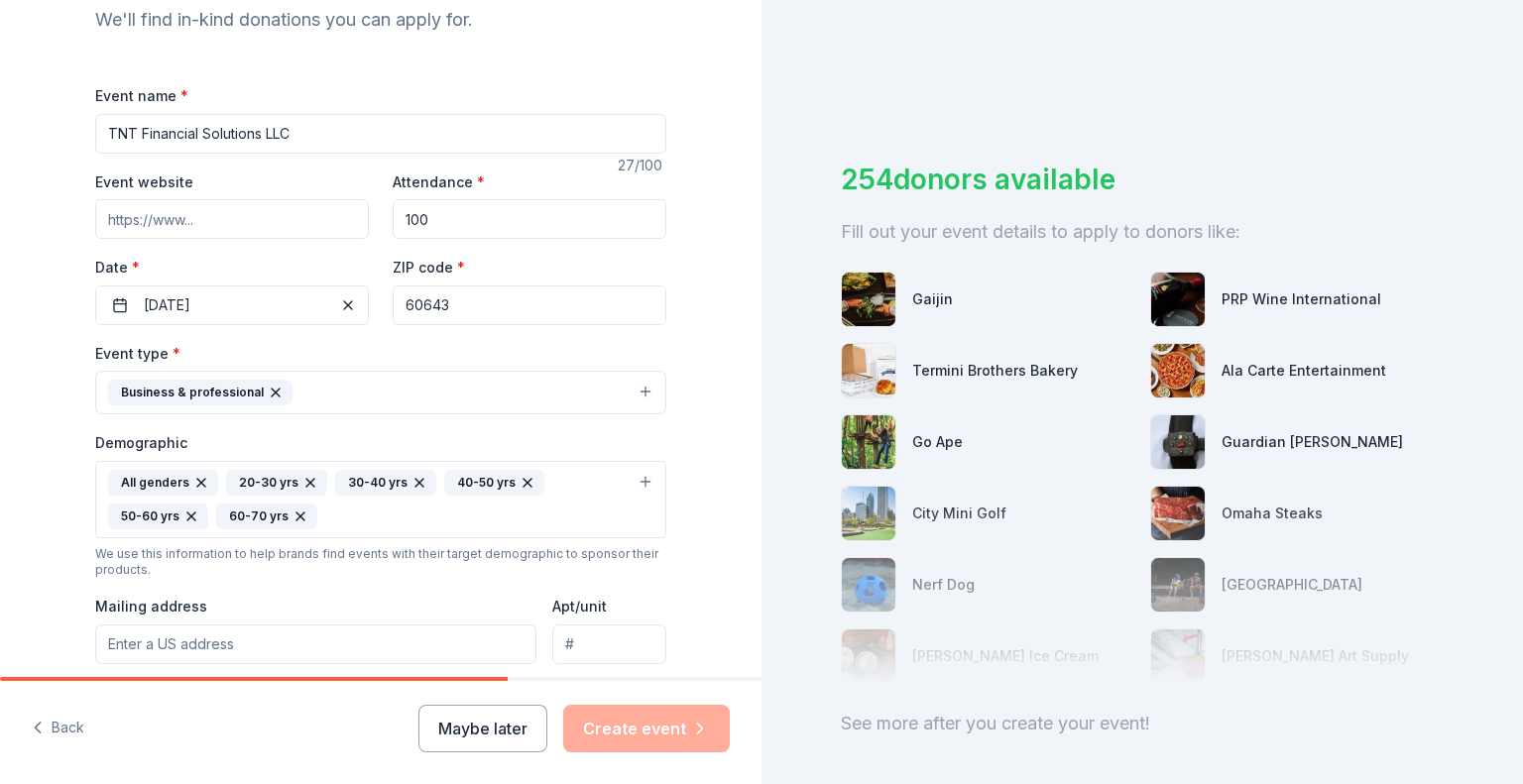 paste on "[URL][DOMAIN_NAME]" 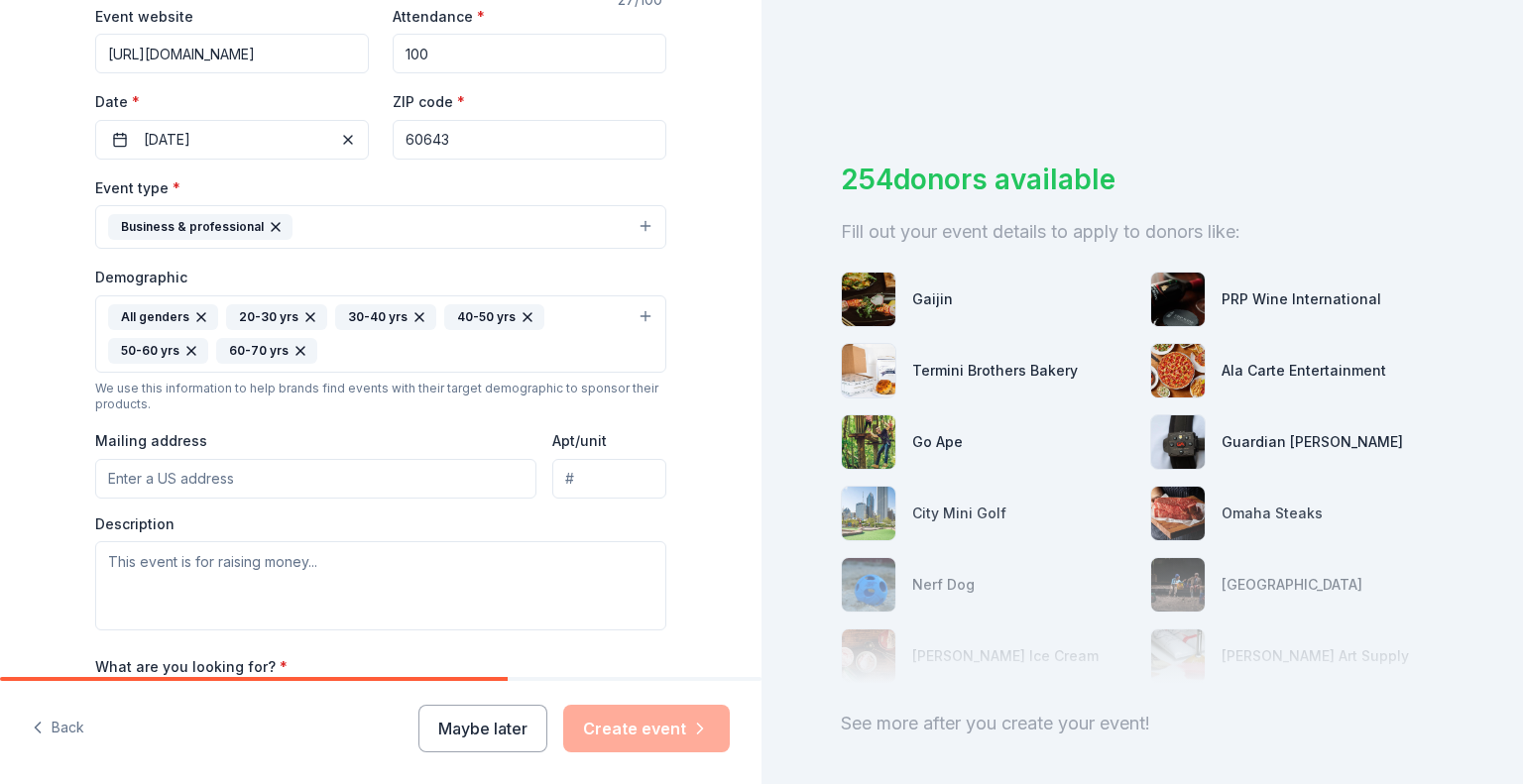scroll, scrollTop: 392, scrollLeft: 0, axis: vertical 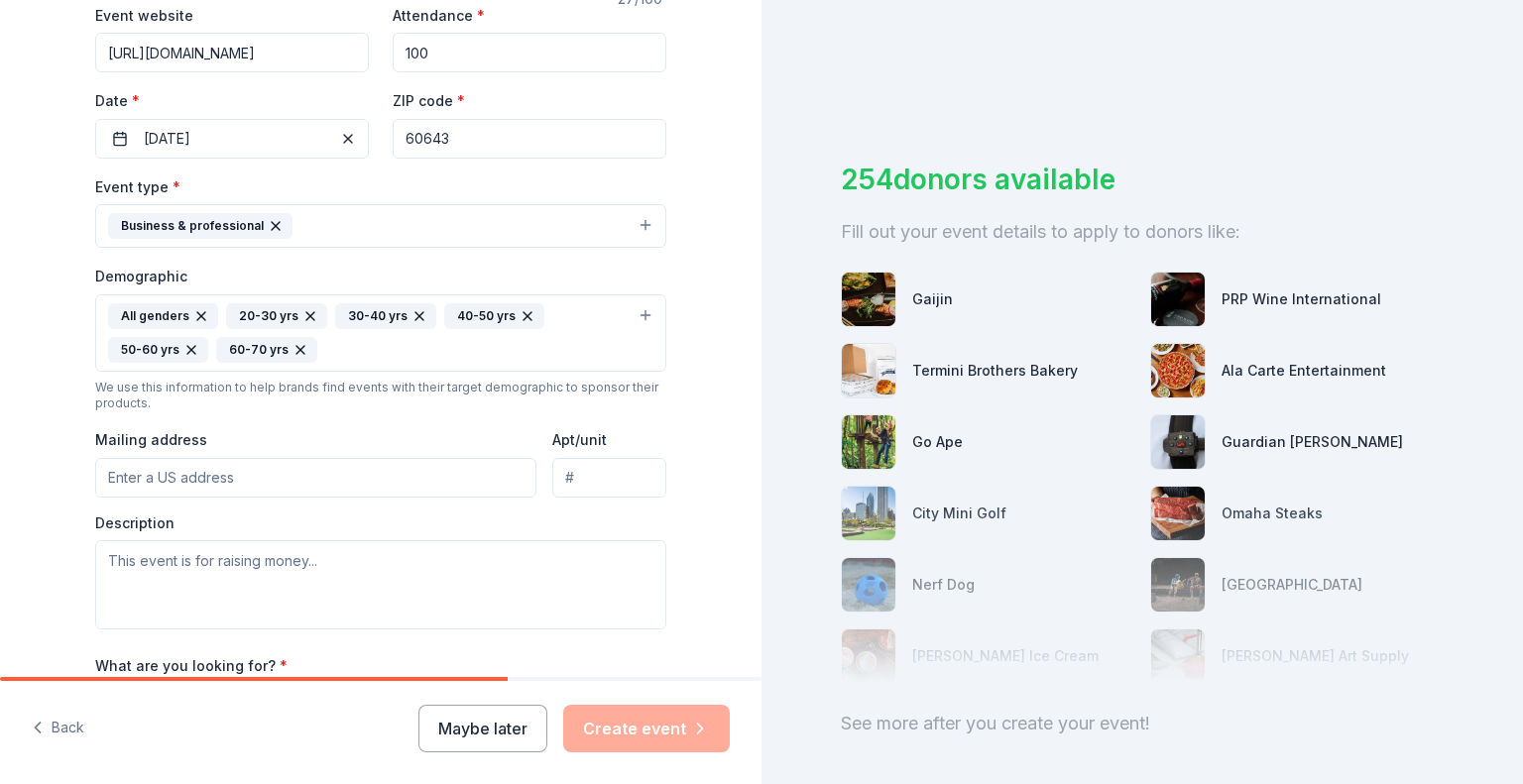type on "[URL][DOMAIN_NAME]" 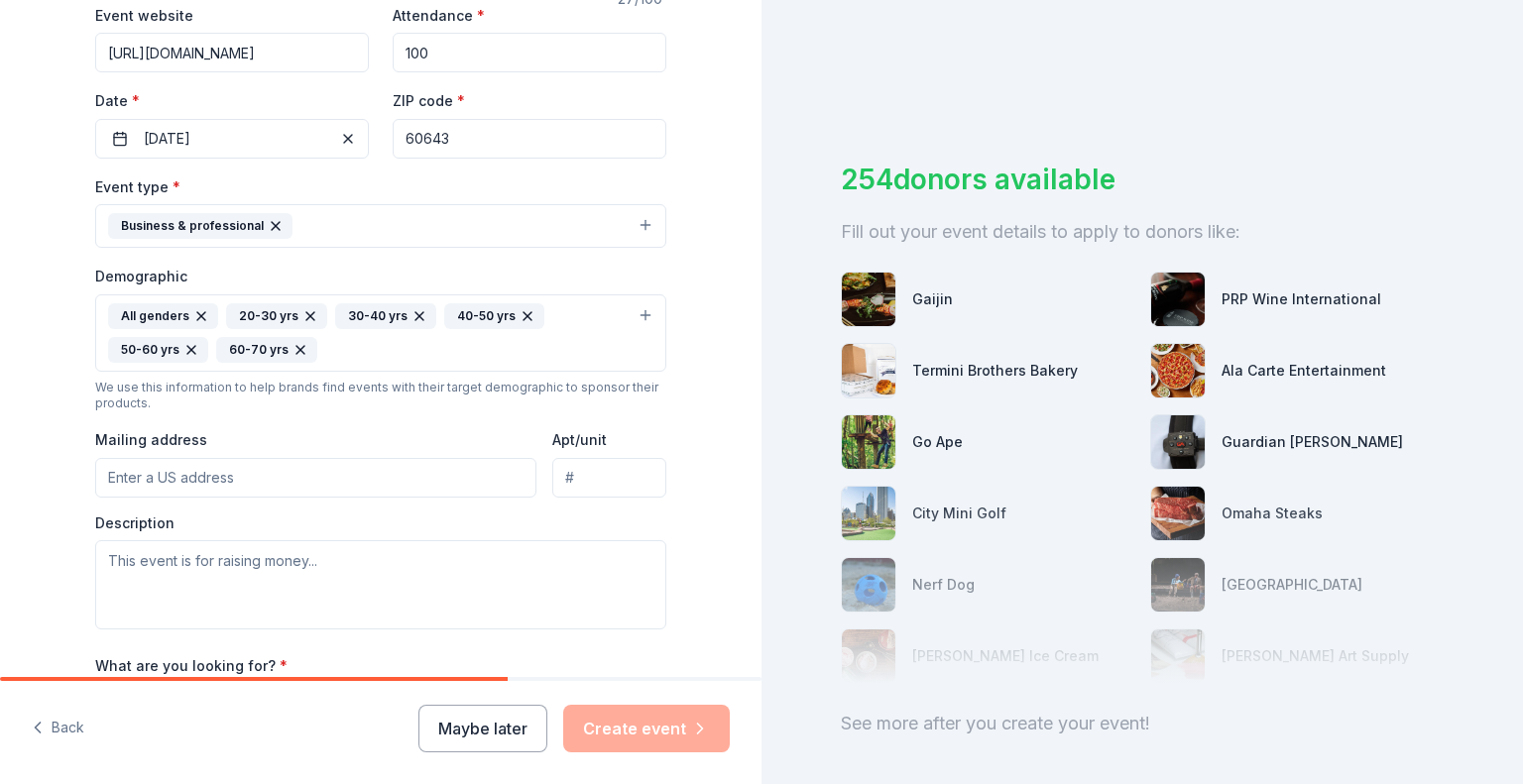 type on "[STREET_ADDRESS]" 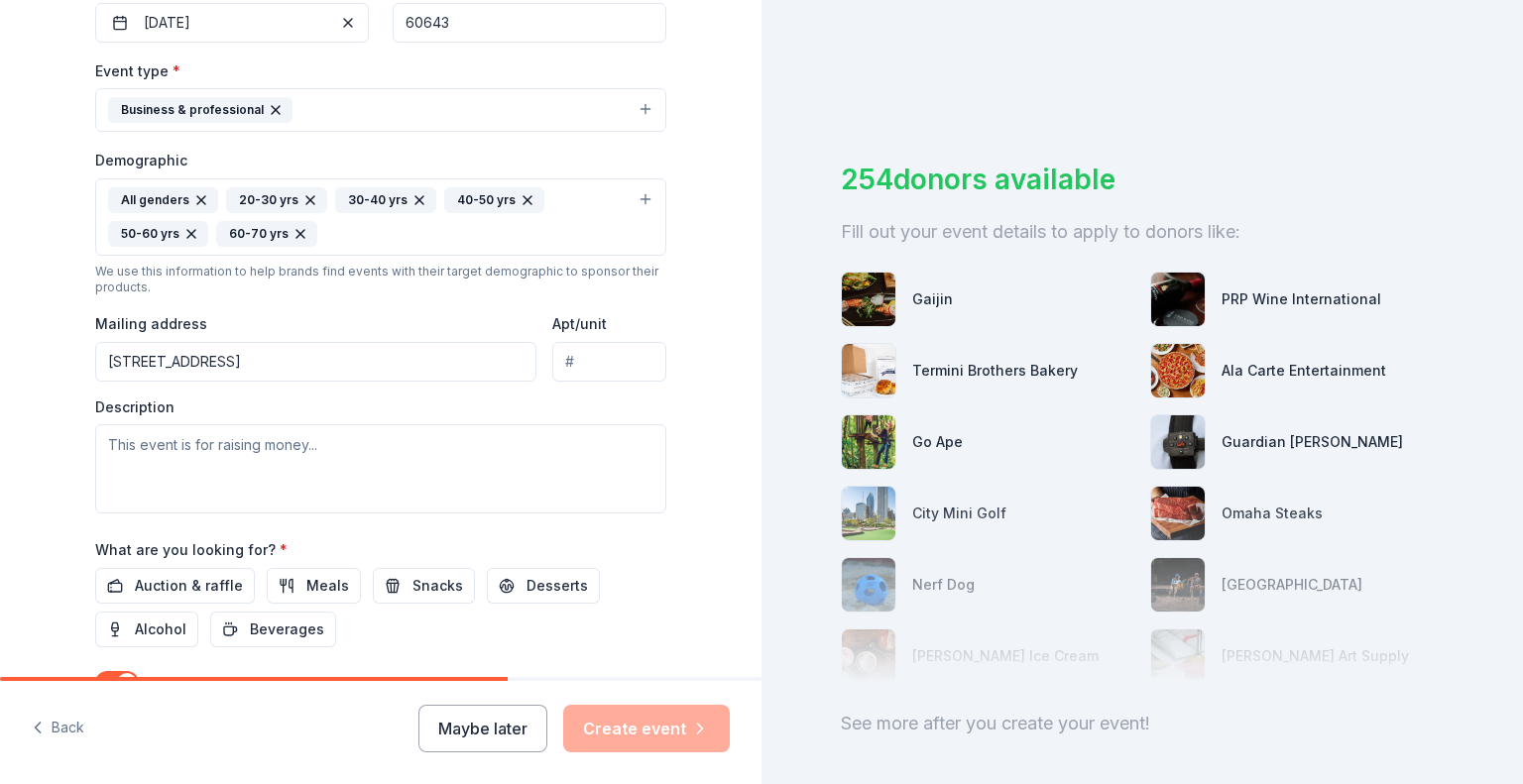 scroll, scrollTop: 507, scrollLeft: 0, axis: vertical 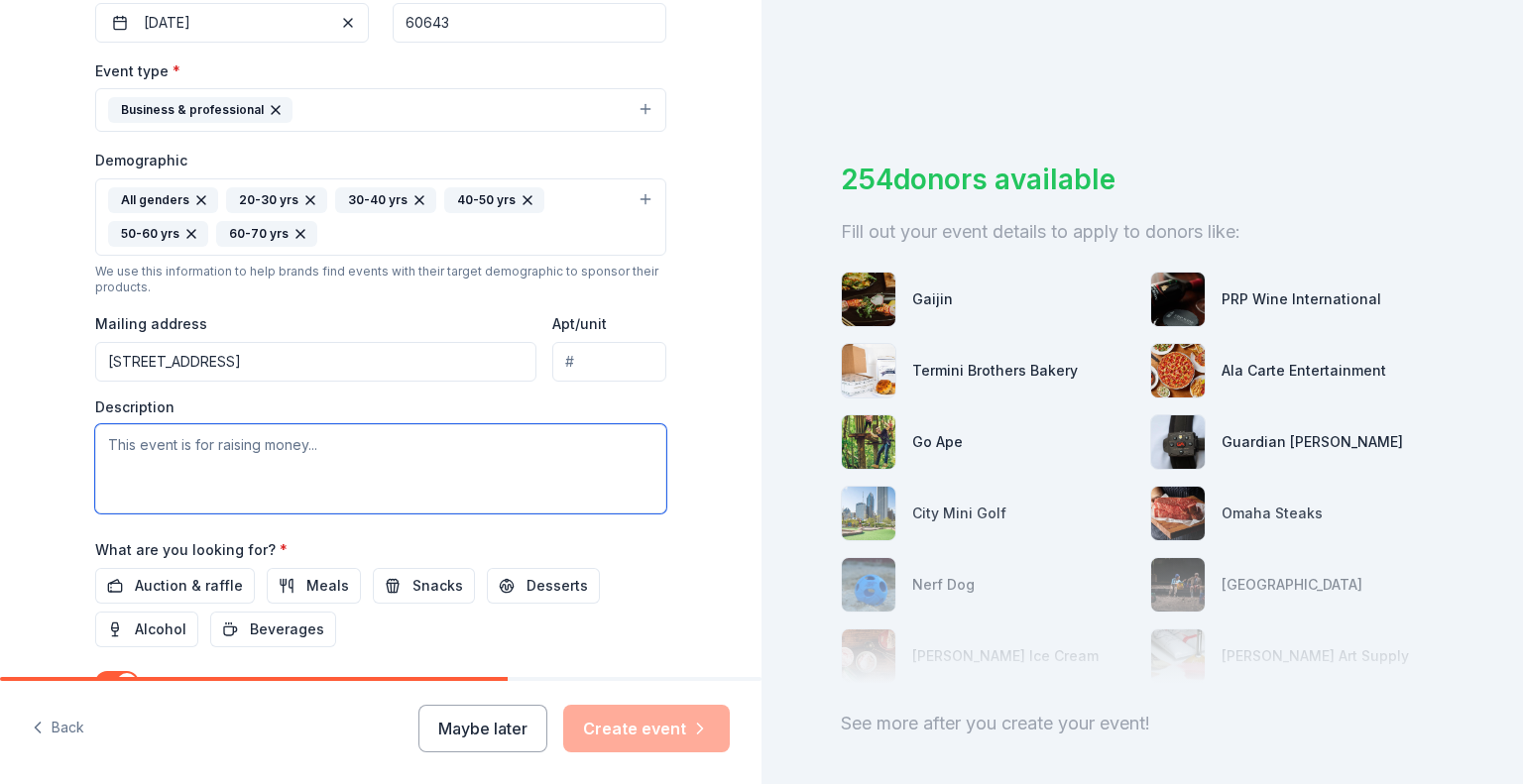 click at bounding box center [381, 469] 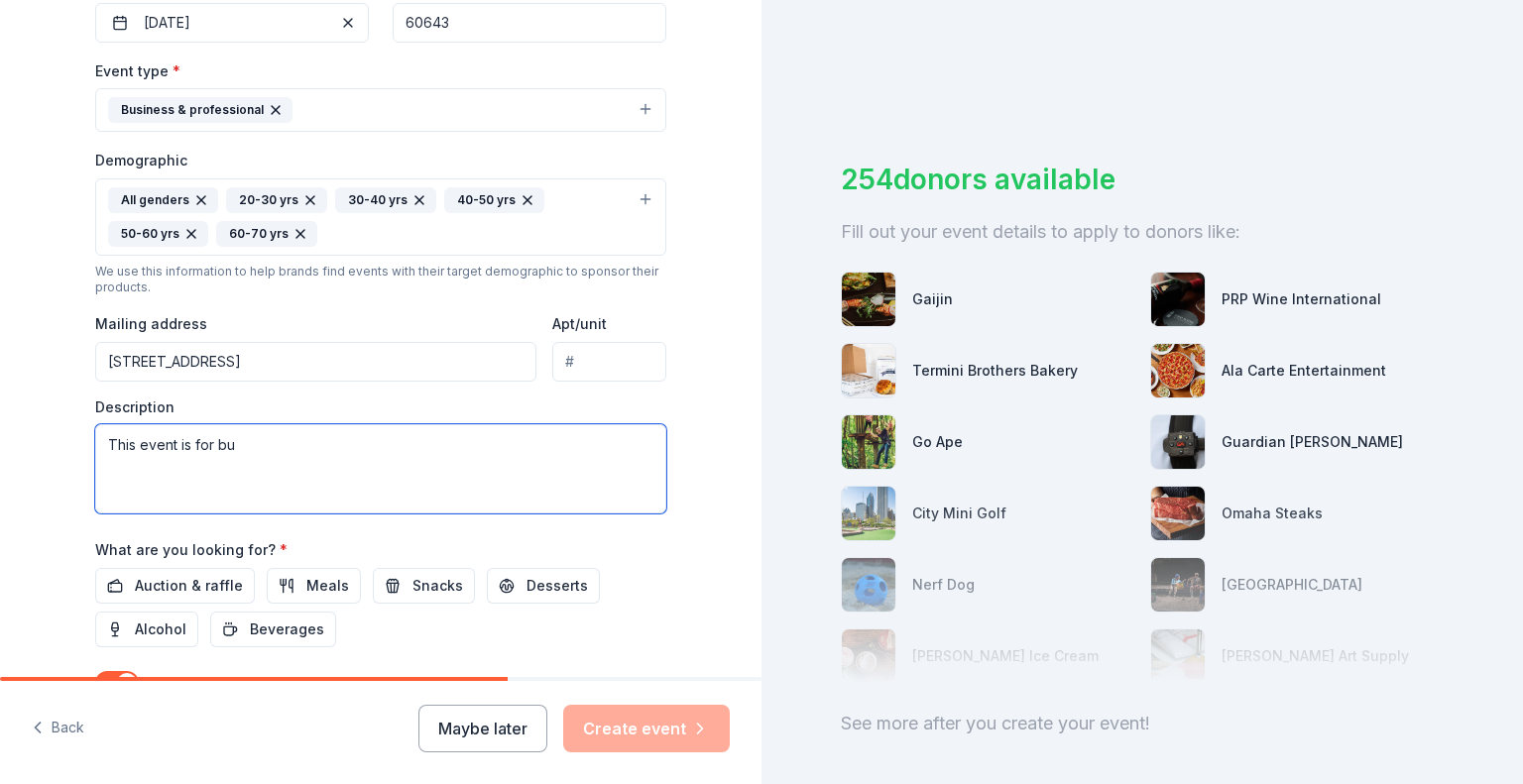 click on "This event is for bu" at bounding box center [381, 469] 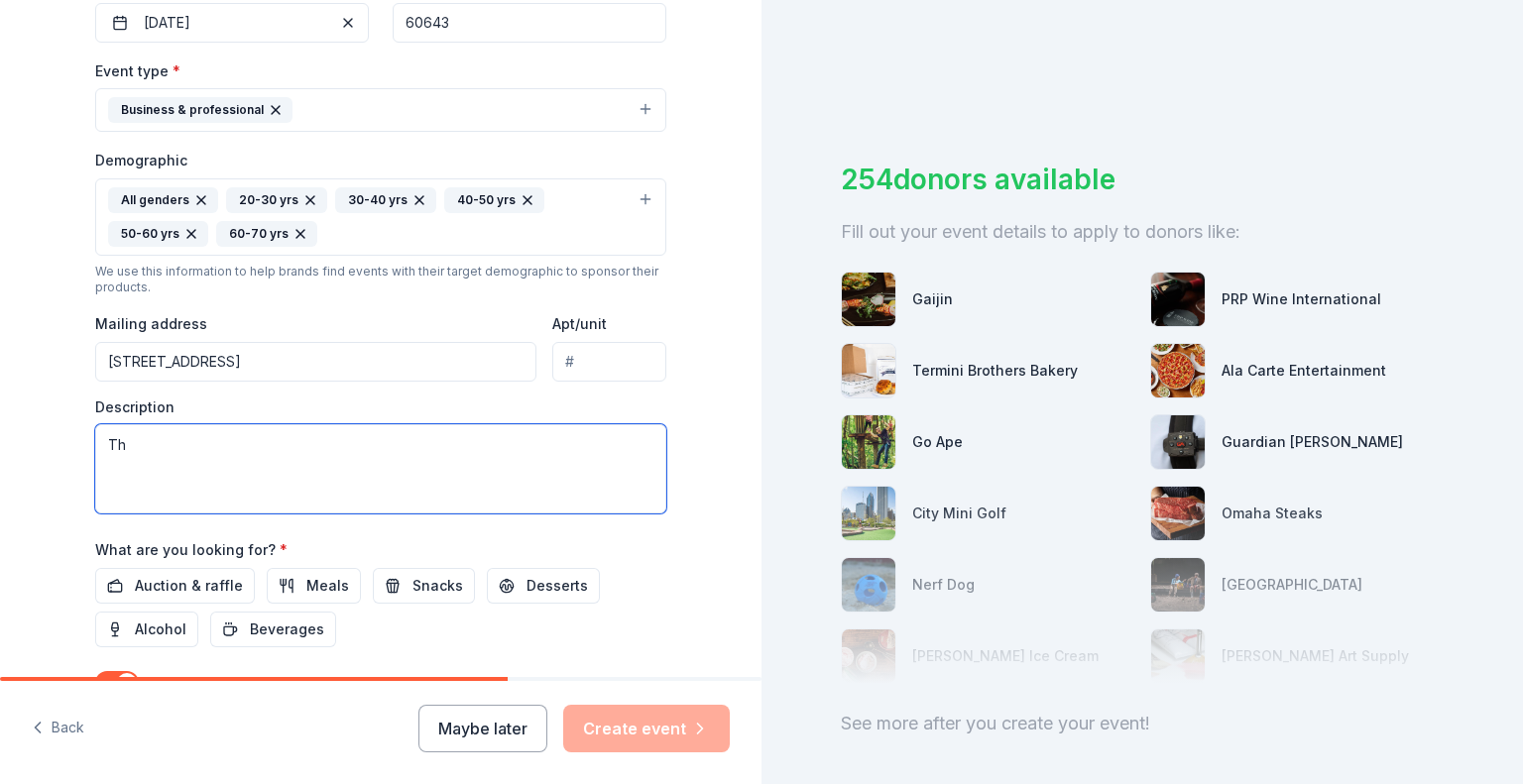 type on "T" 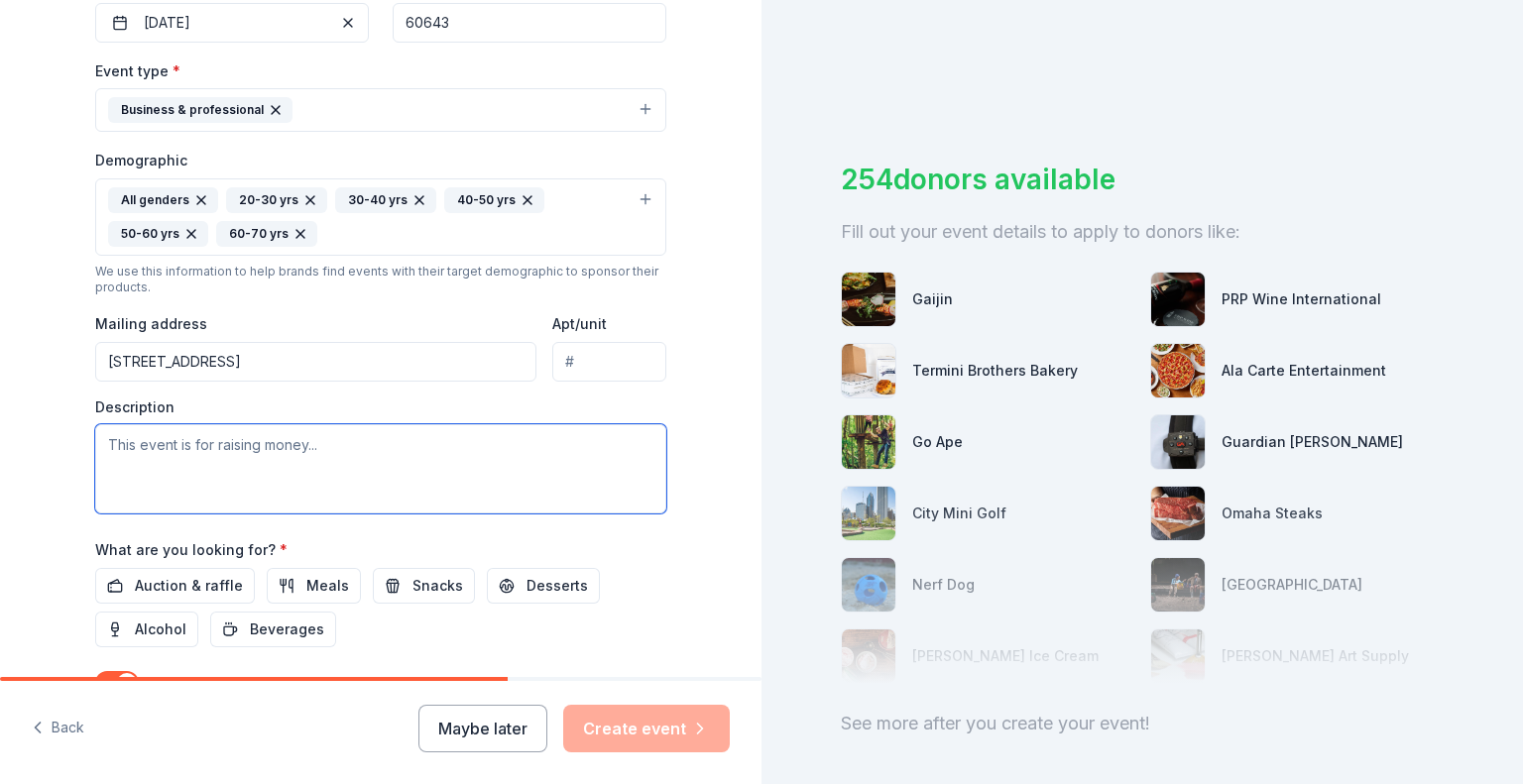 paste on "This conference brings together funding lenders, financial experts, and business leaders to provide valuable insights on how to qualify for business loans and access essential funding resources. Attendees will gain firsthand knowledge from keynote speakers and expert panelists, empowering them to make informed financial decisions and secure the capital they need to grow." 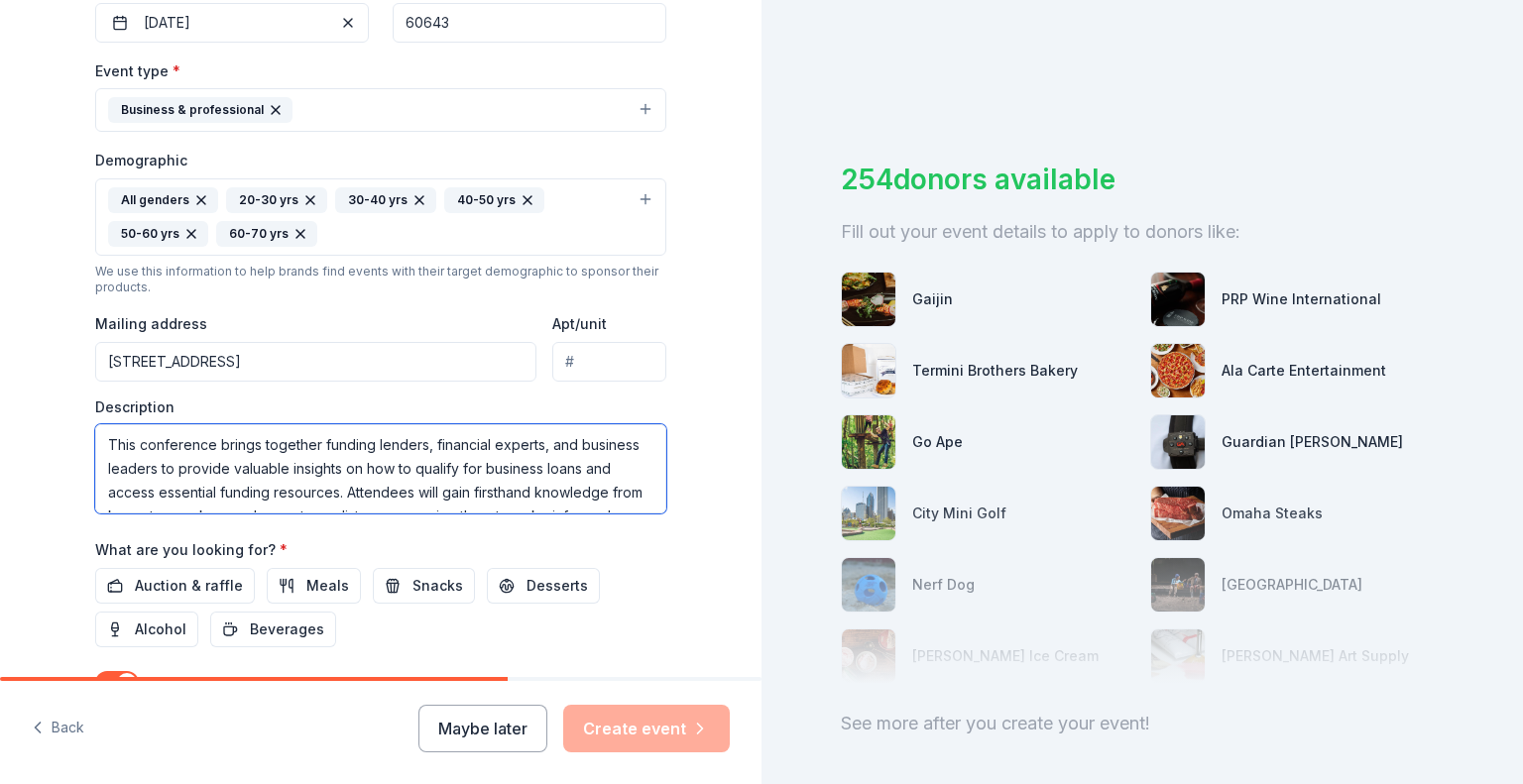 scroll, scrollTop: 48, scrollLeft: 0, axis: vertical 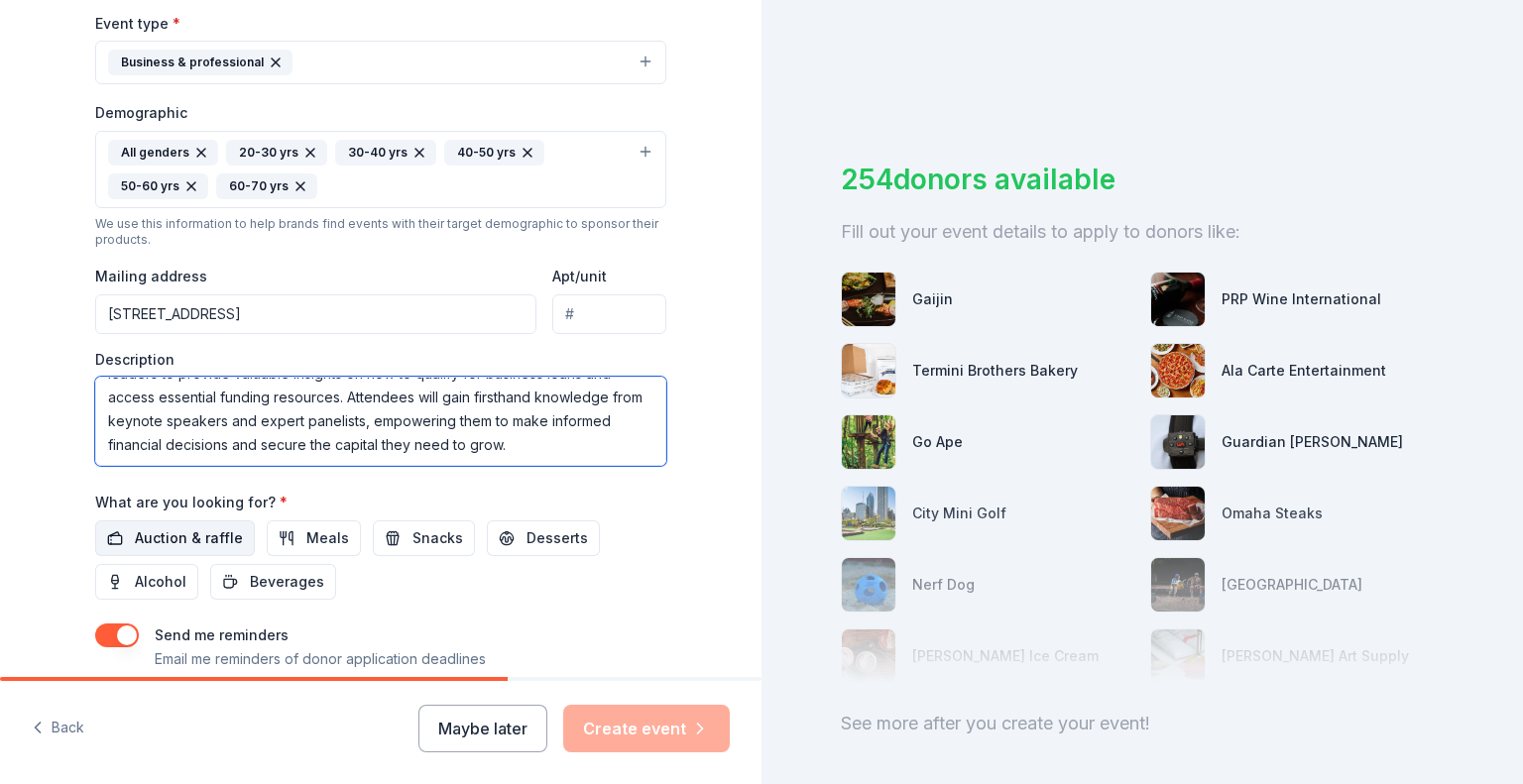 type on "This conference brings together funding lenders, financial experts, and business leaders to provide valuable insights on how to qualify for business loans and access essential funding resources. Attendees will gain firsthand knowledge from keynote speakers and expert panelists, empowering them to make informed financial decisions and secure the capital they need to grow." 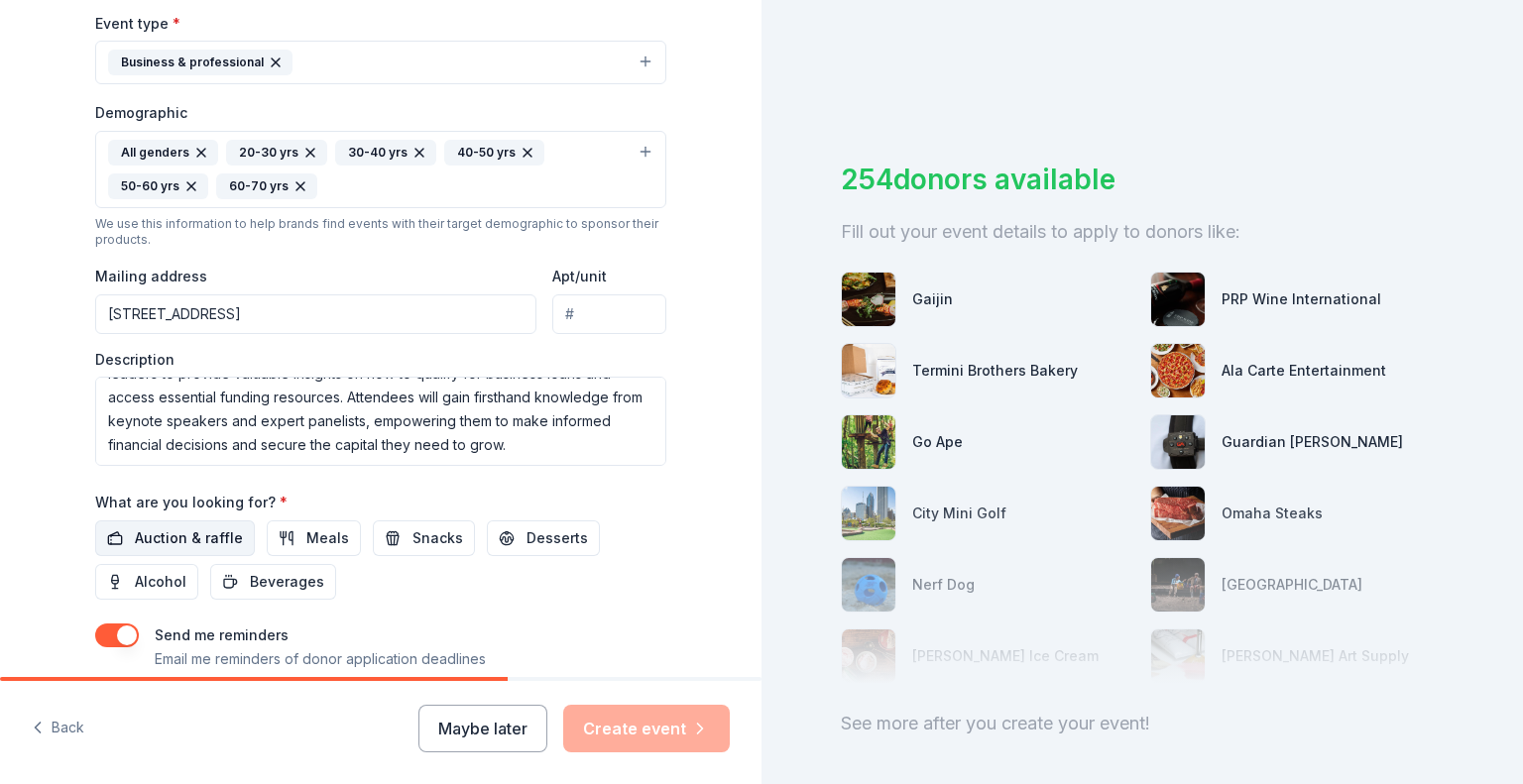 click on "Auction & raffle" at bounding box center (188, 538) 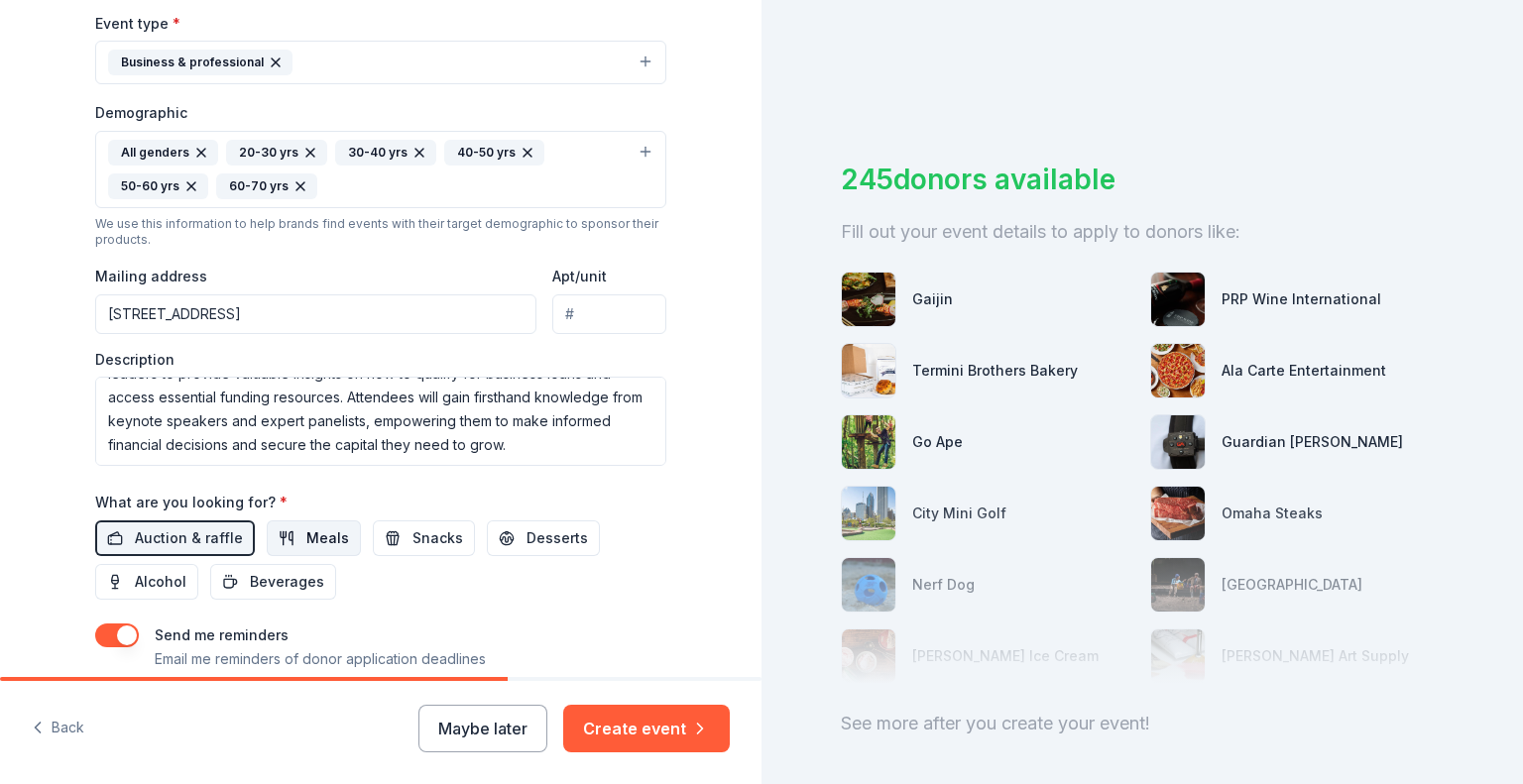 click on "Meals" at bounding box center (327, 538) 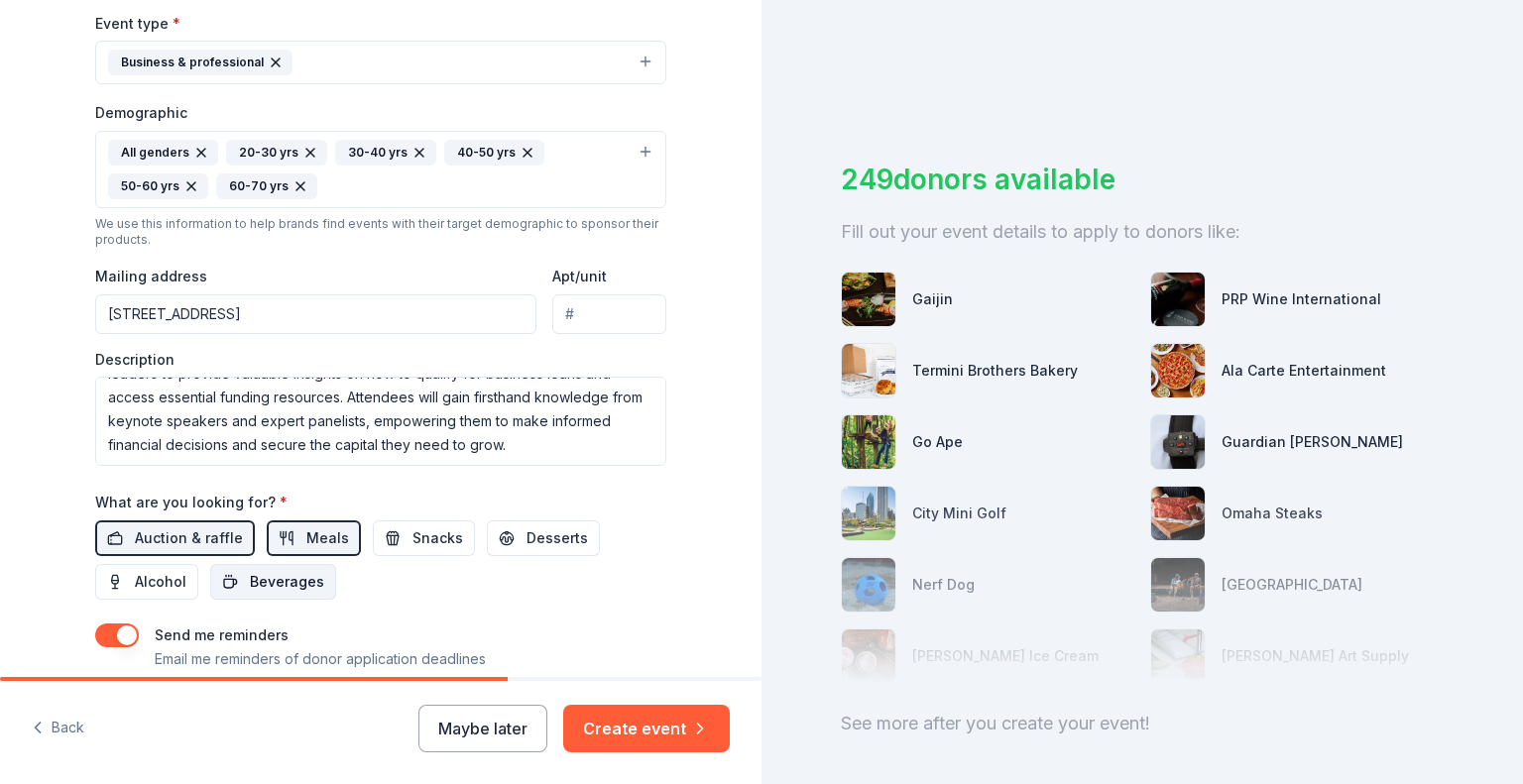 click on "Beverages" at bounding box center [287, 582] 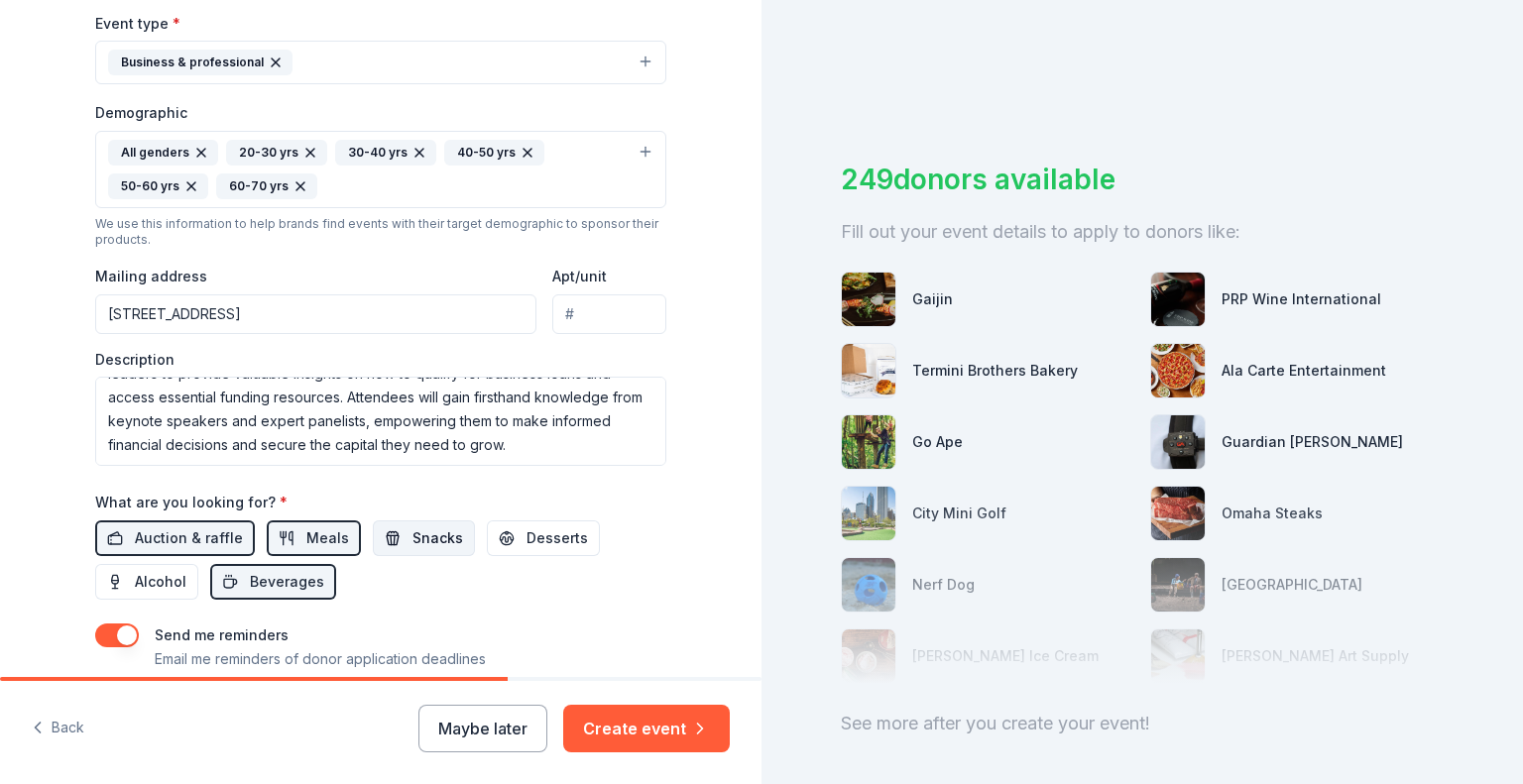 click on "Snacks" at bounding box center [437, 538] 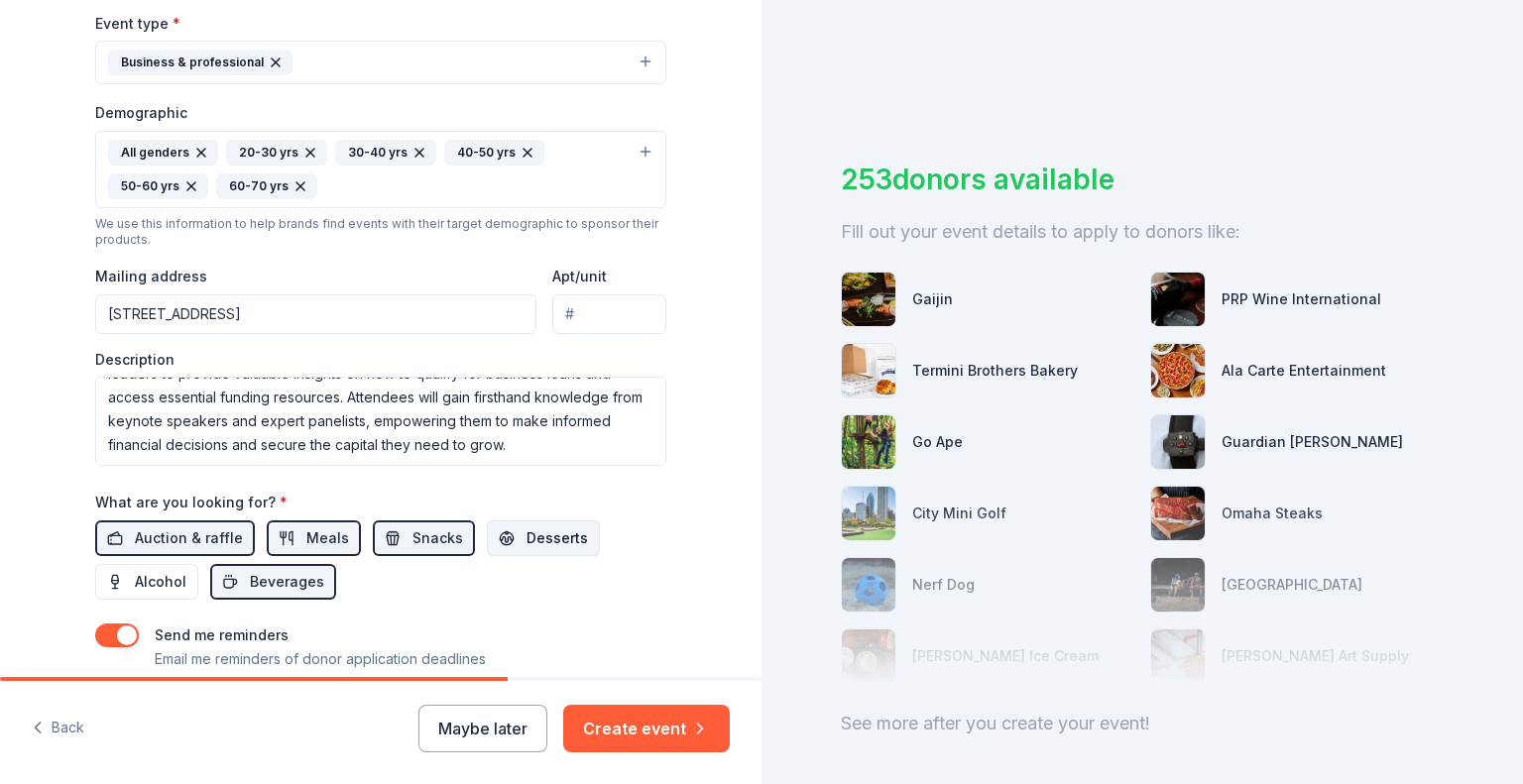 click on "Desserts" at bounding box center (557, 538) 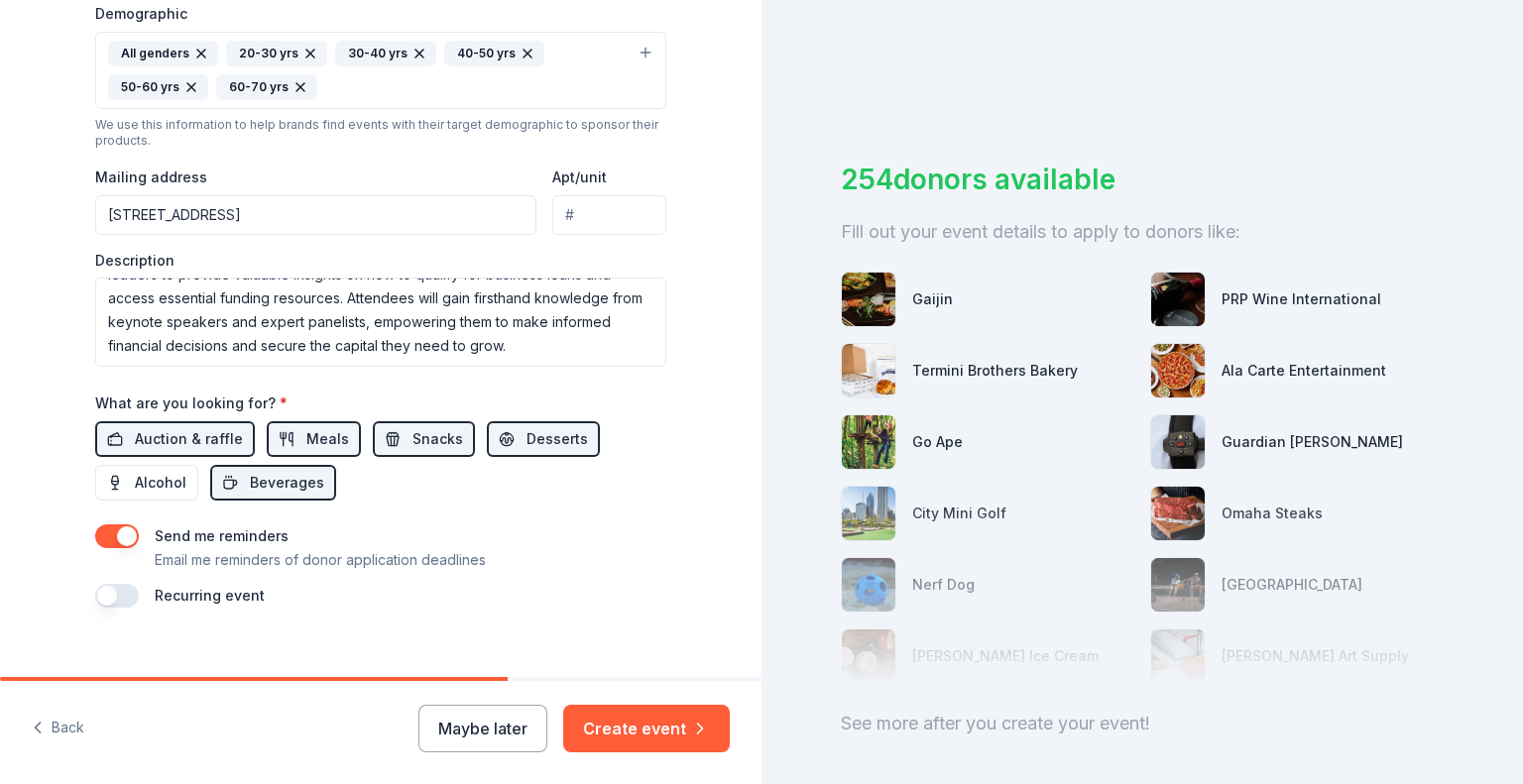 scroll, scrollTop: 678, scrollLeft: 0, axis: vertical 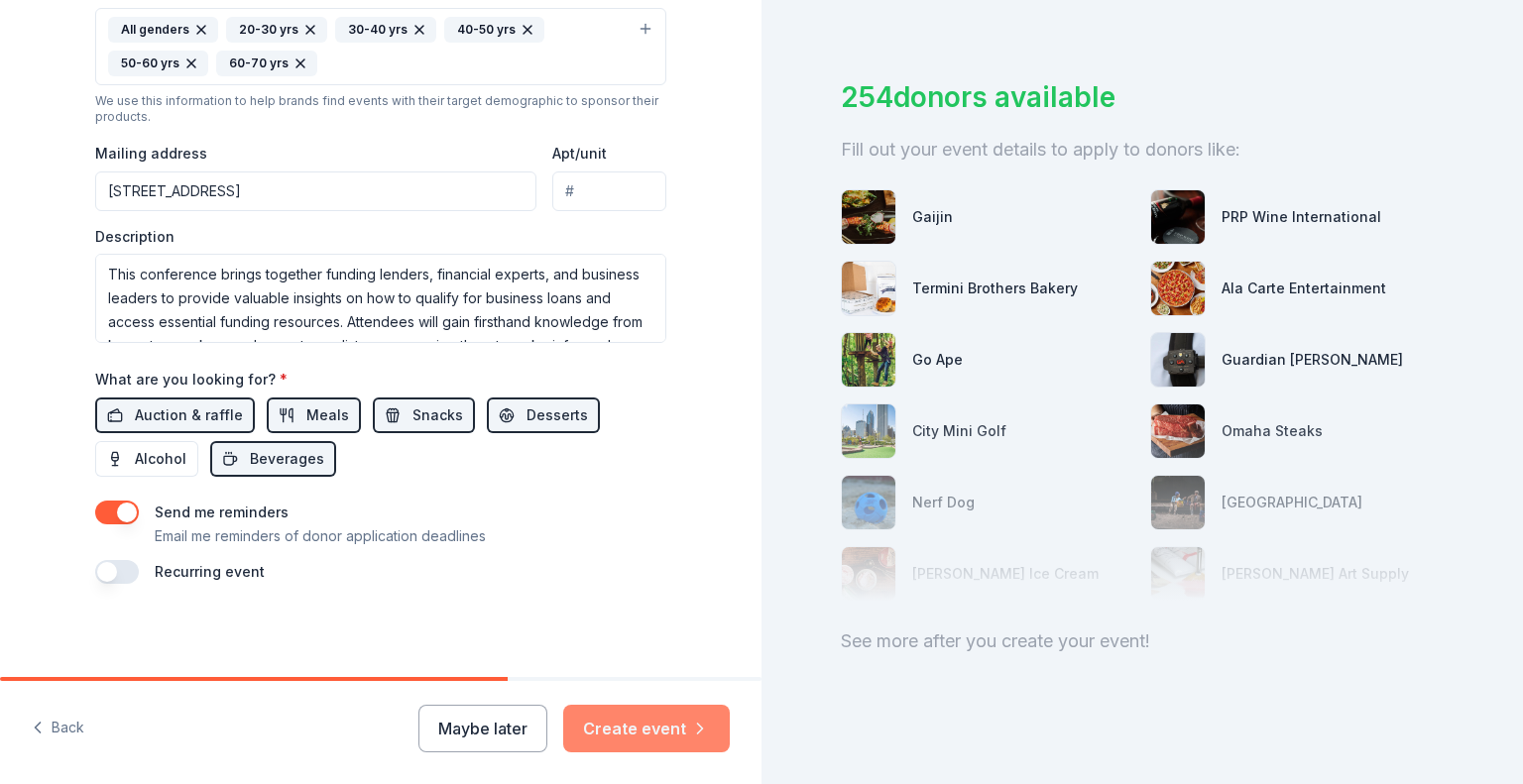 click on "Create event" at bounding box center (646, 728) 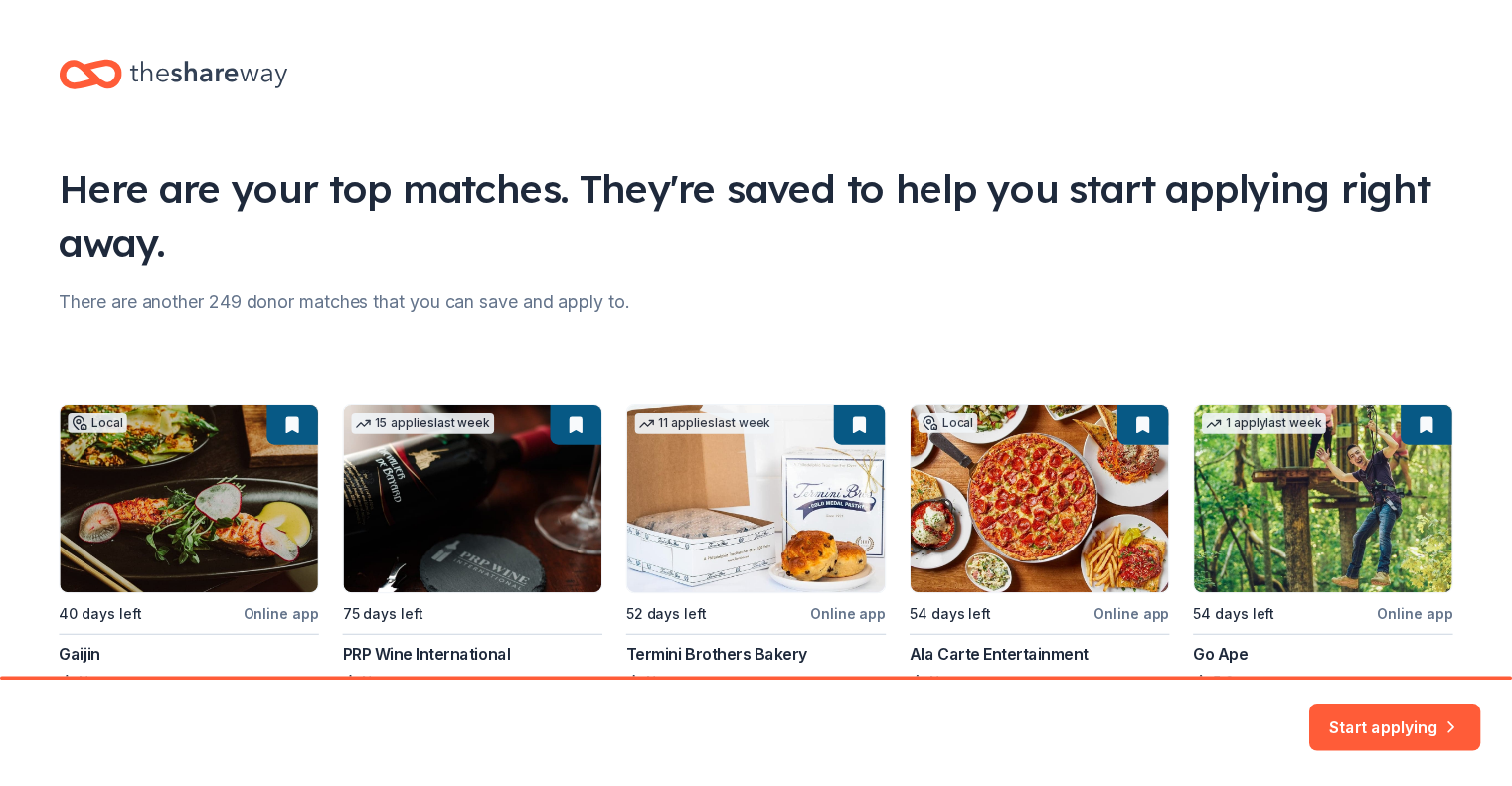 scroll, scrollTop: 156, scrollLeft: 0, axis: vertical 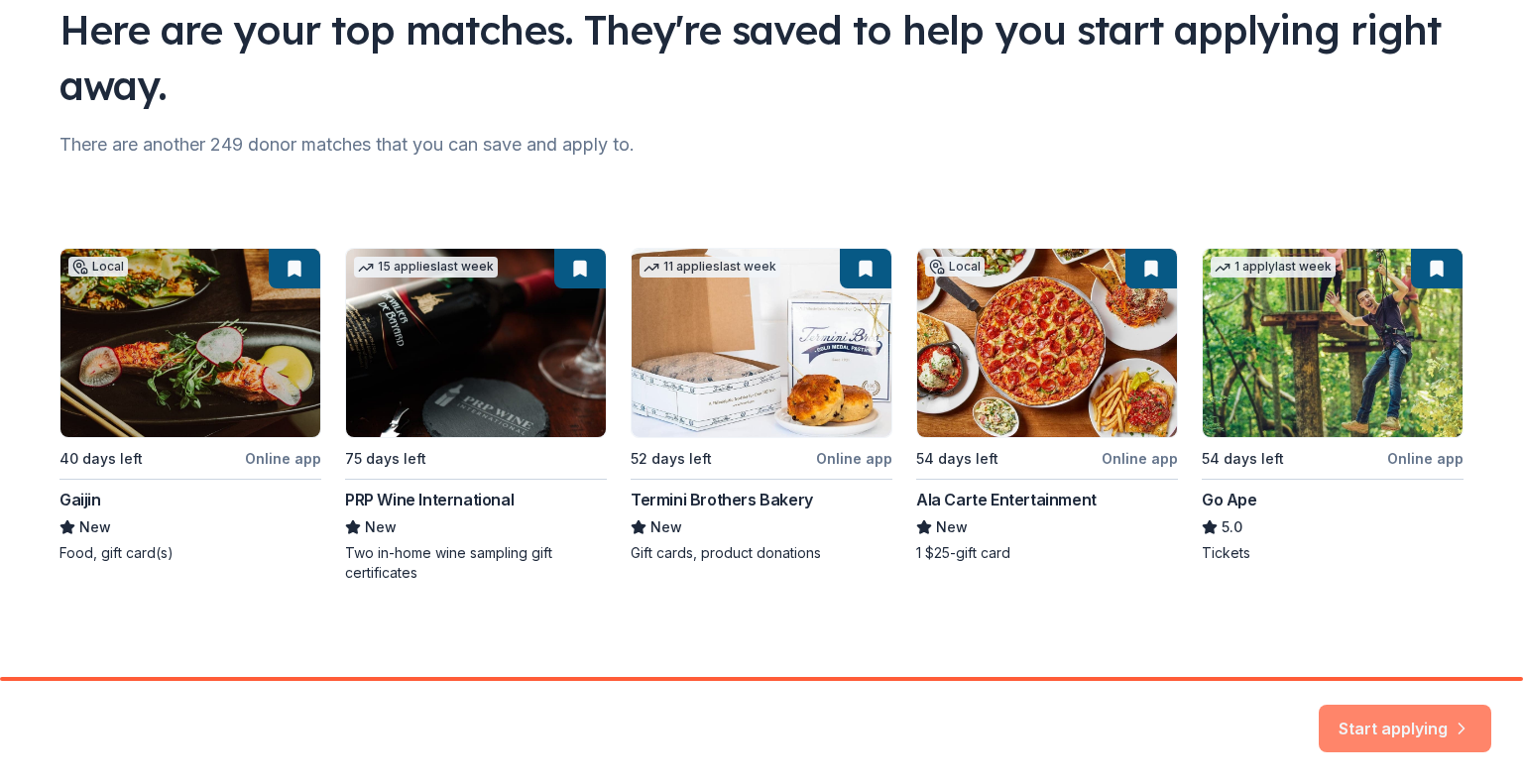 click on "Start applying" at bounding box center (1405, 720) 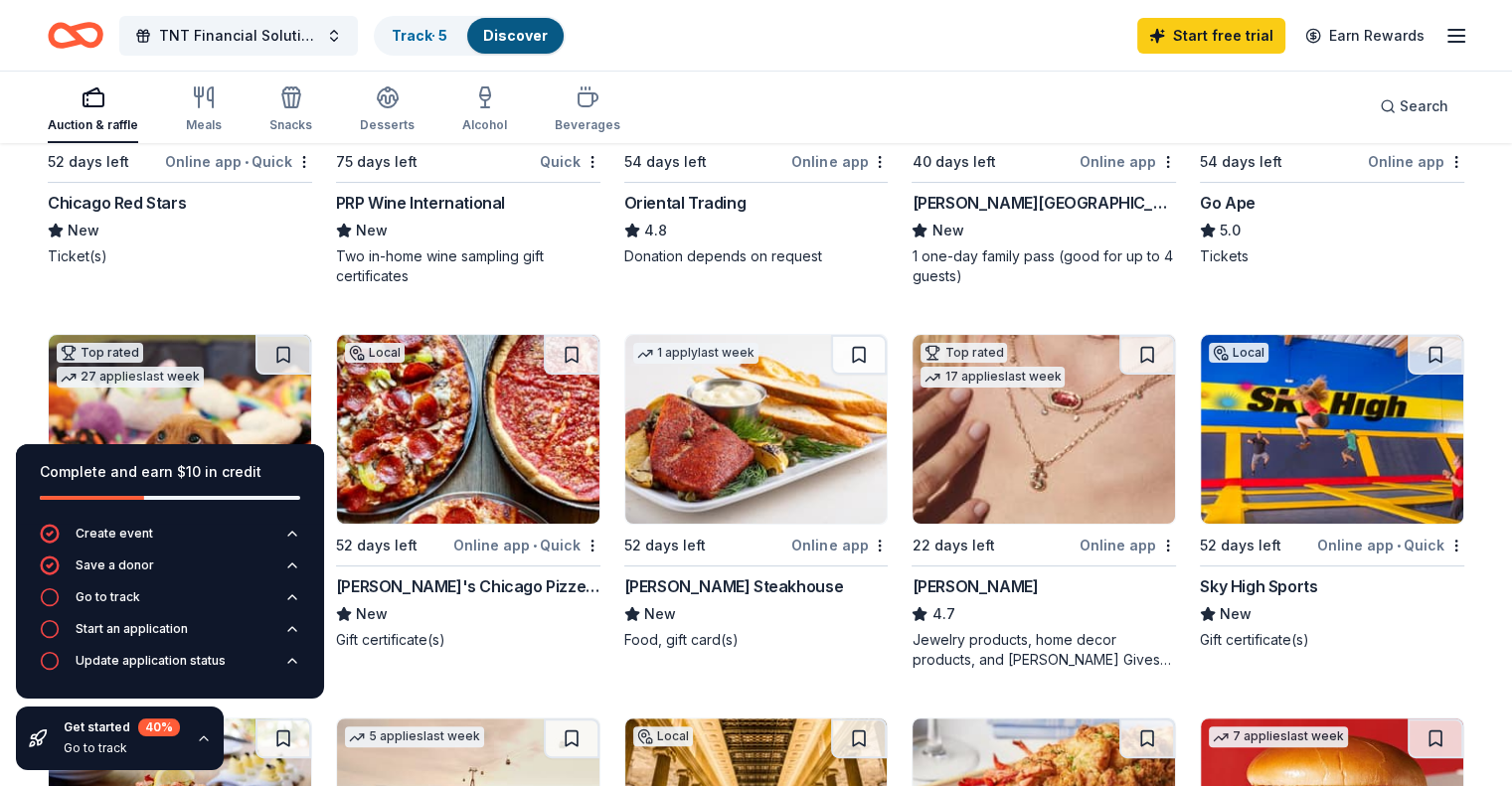 scroll, scrollTop: 545, scrollLeft: 0, axis: vertical 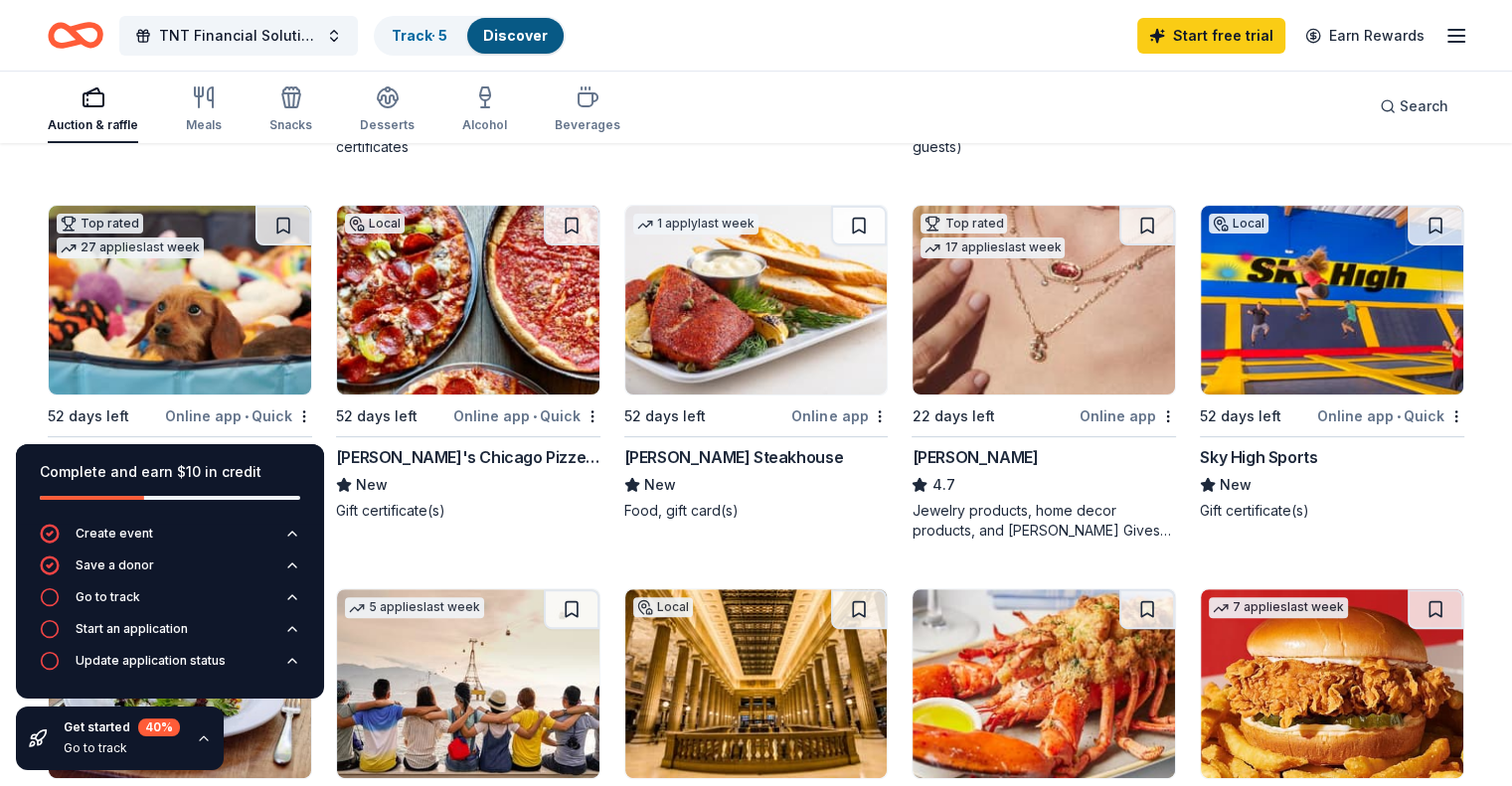 click on "Complete and earn $10 in credit" at bounding box center (170, 472) 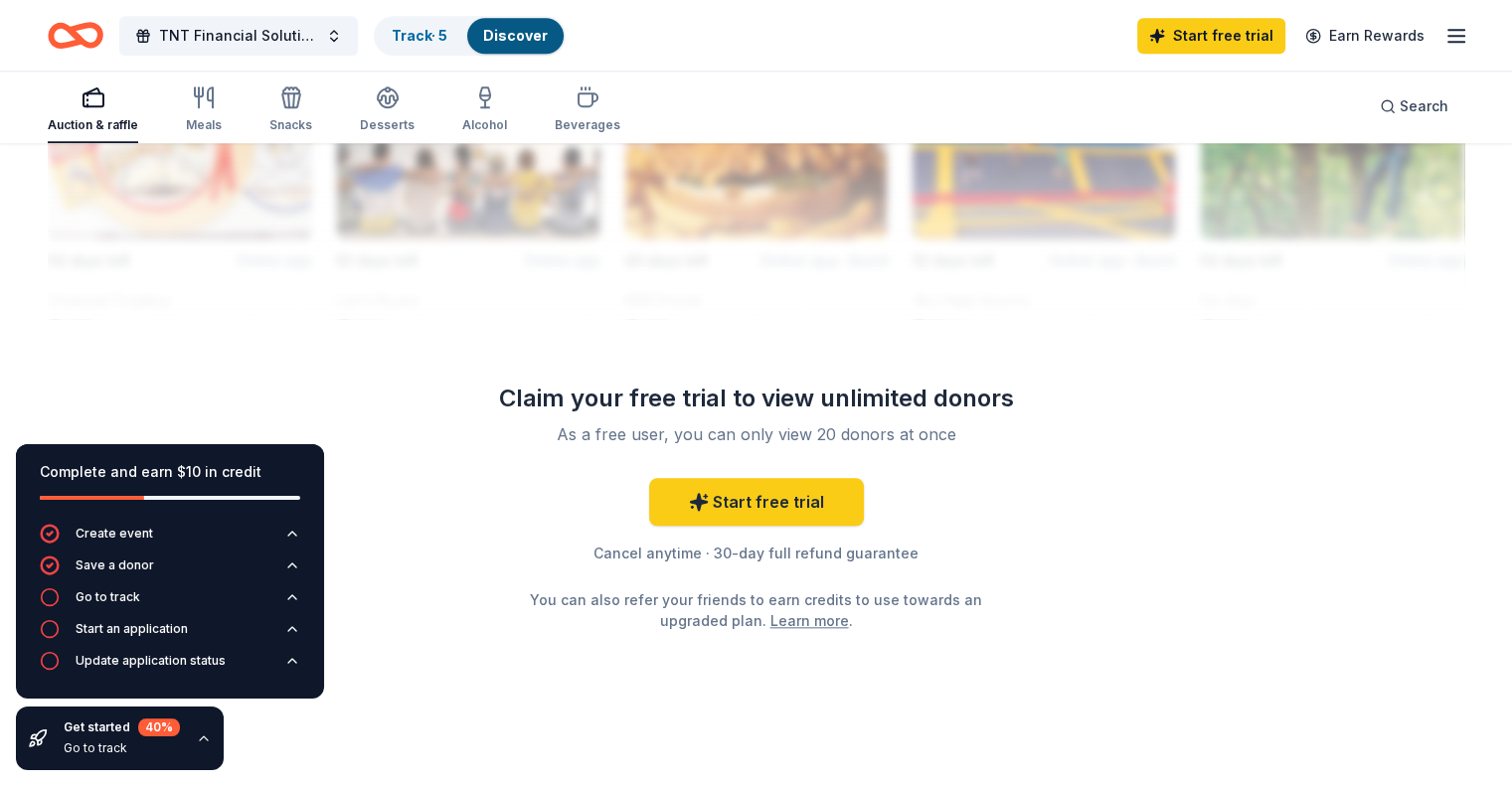 scroll, scrollTop: 1908, scrollLeft: 0, axis: vertical 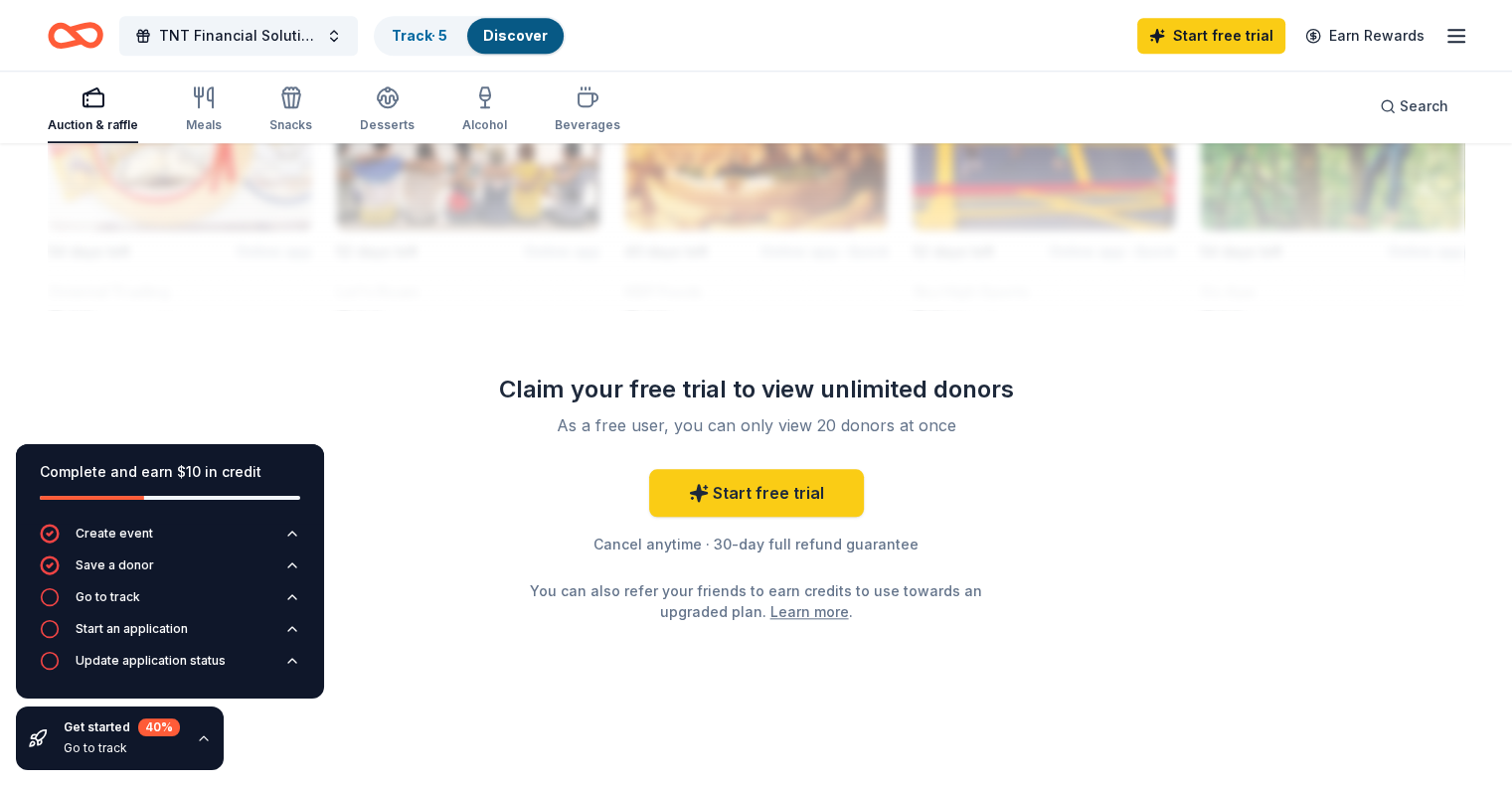 click 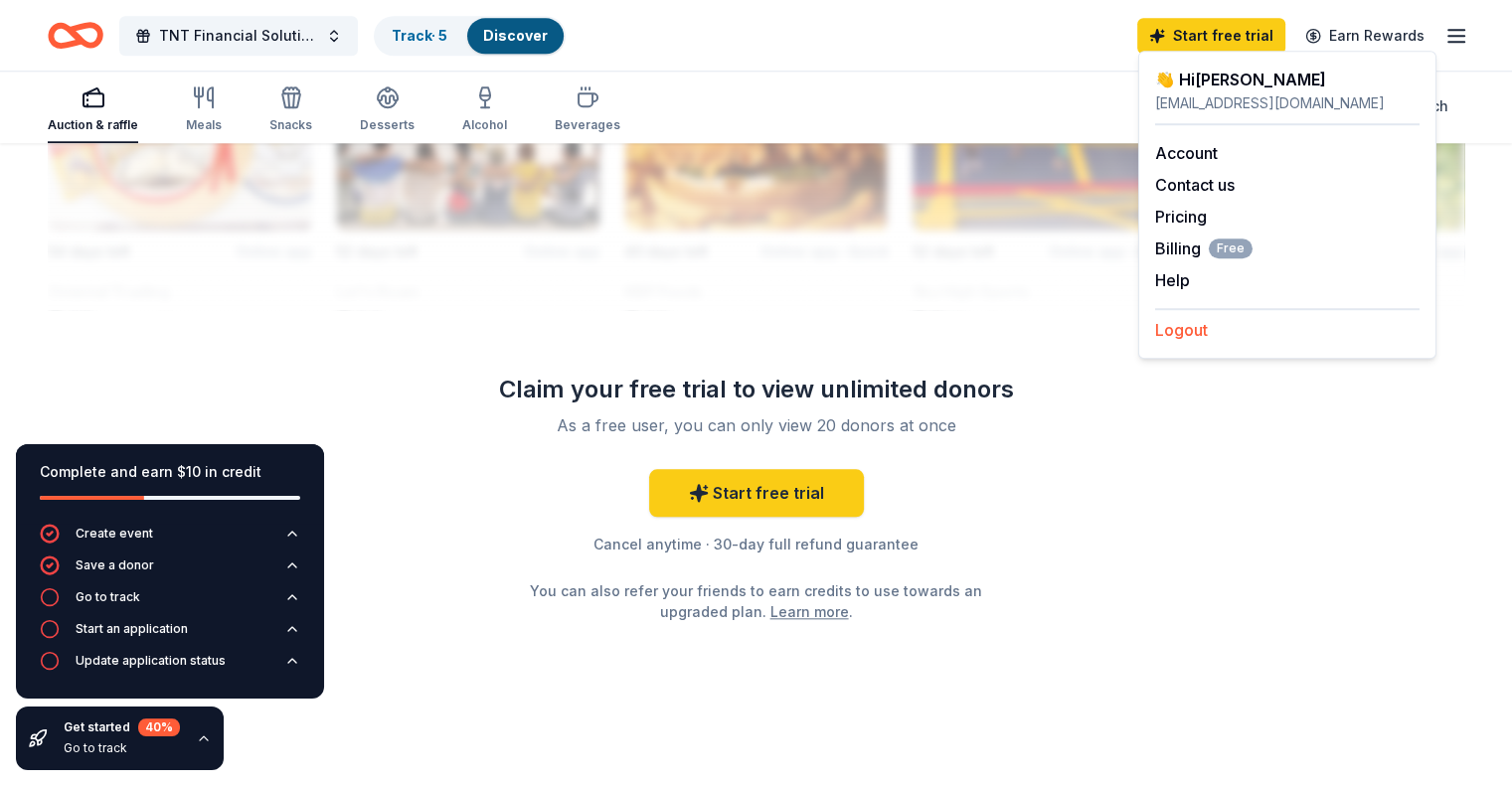 click on "Logout" at bounding box center [1181, 330] 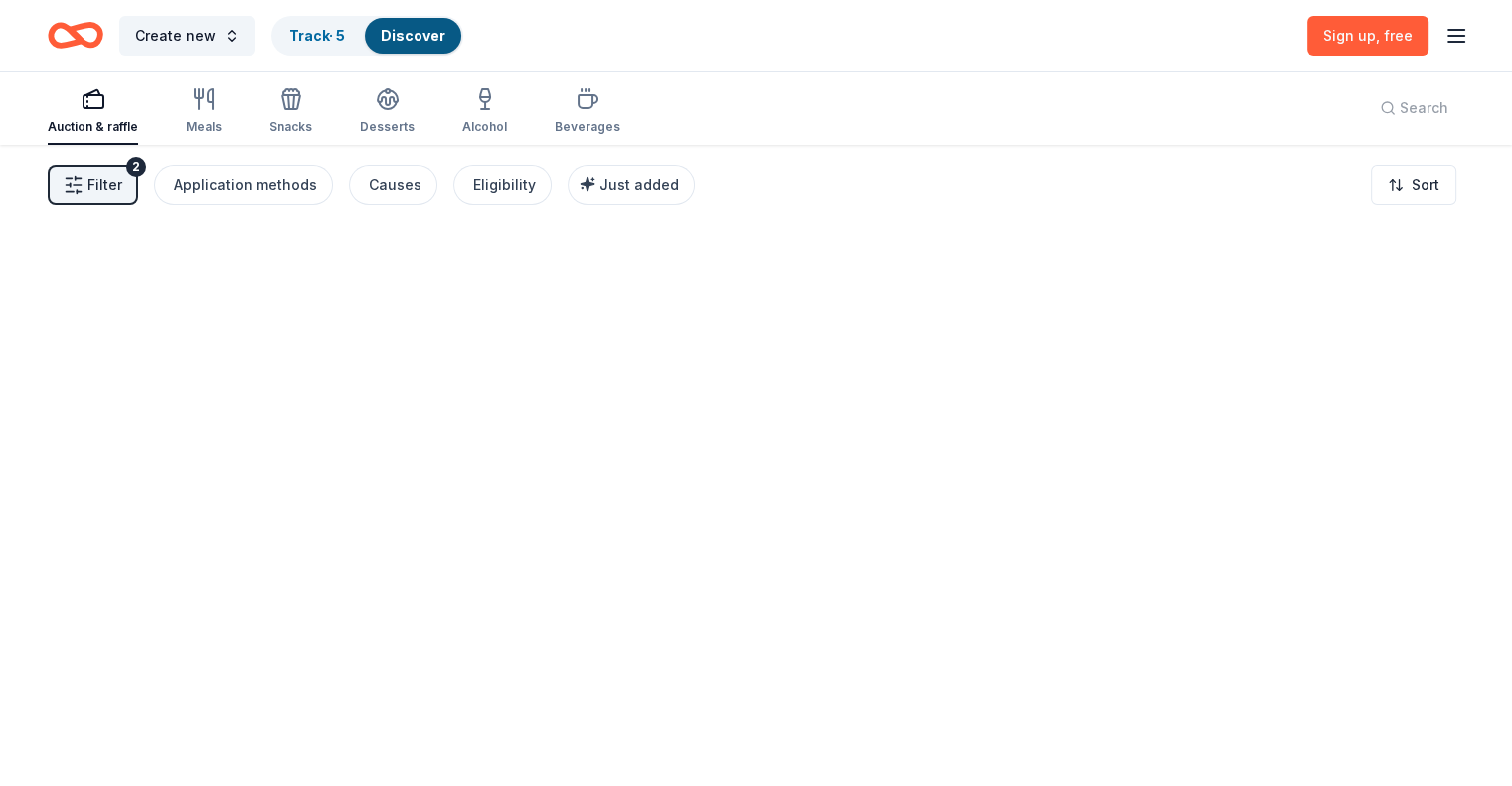 scroll, scrollTop: 0, scrollLeft: 0, axis: both 